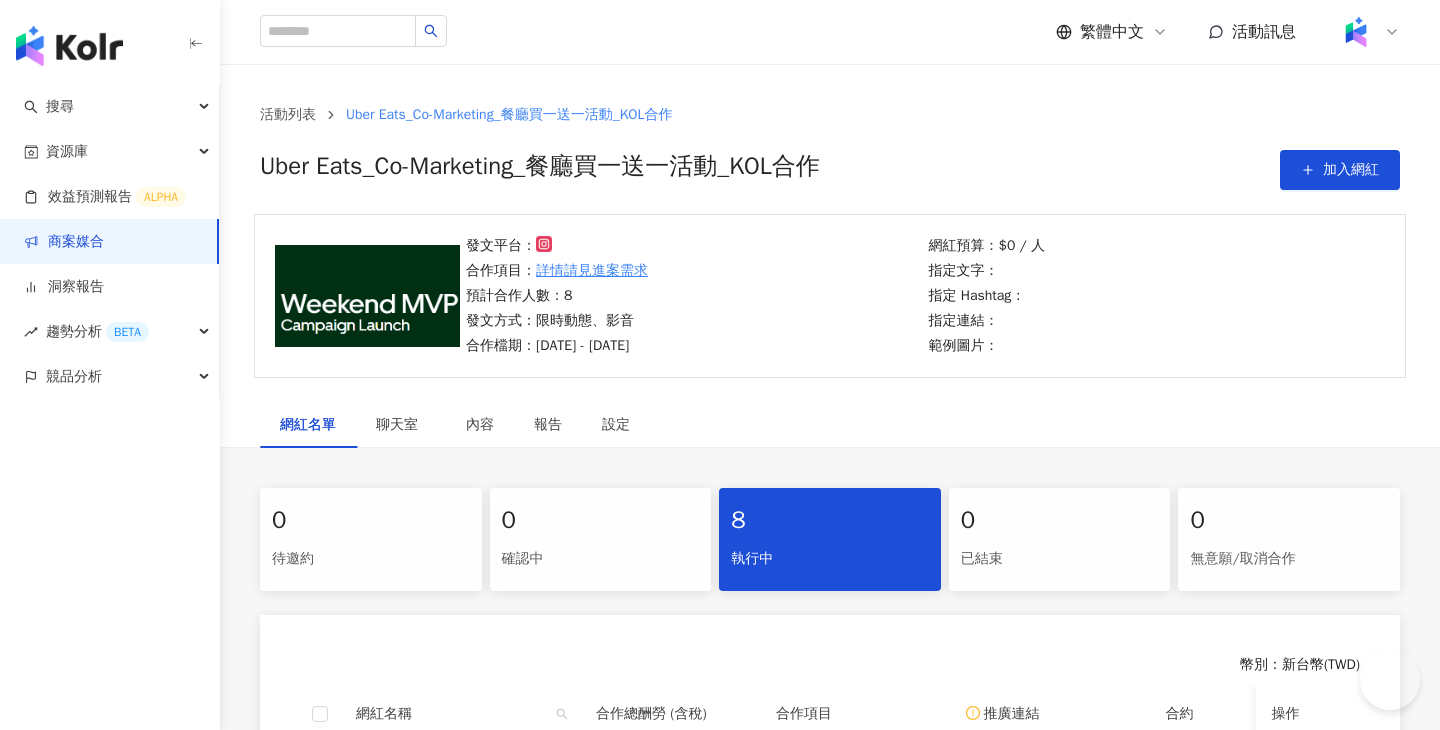 scroll, scrollTop: 610, scrollLeft: 0, axis: vertical 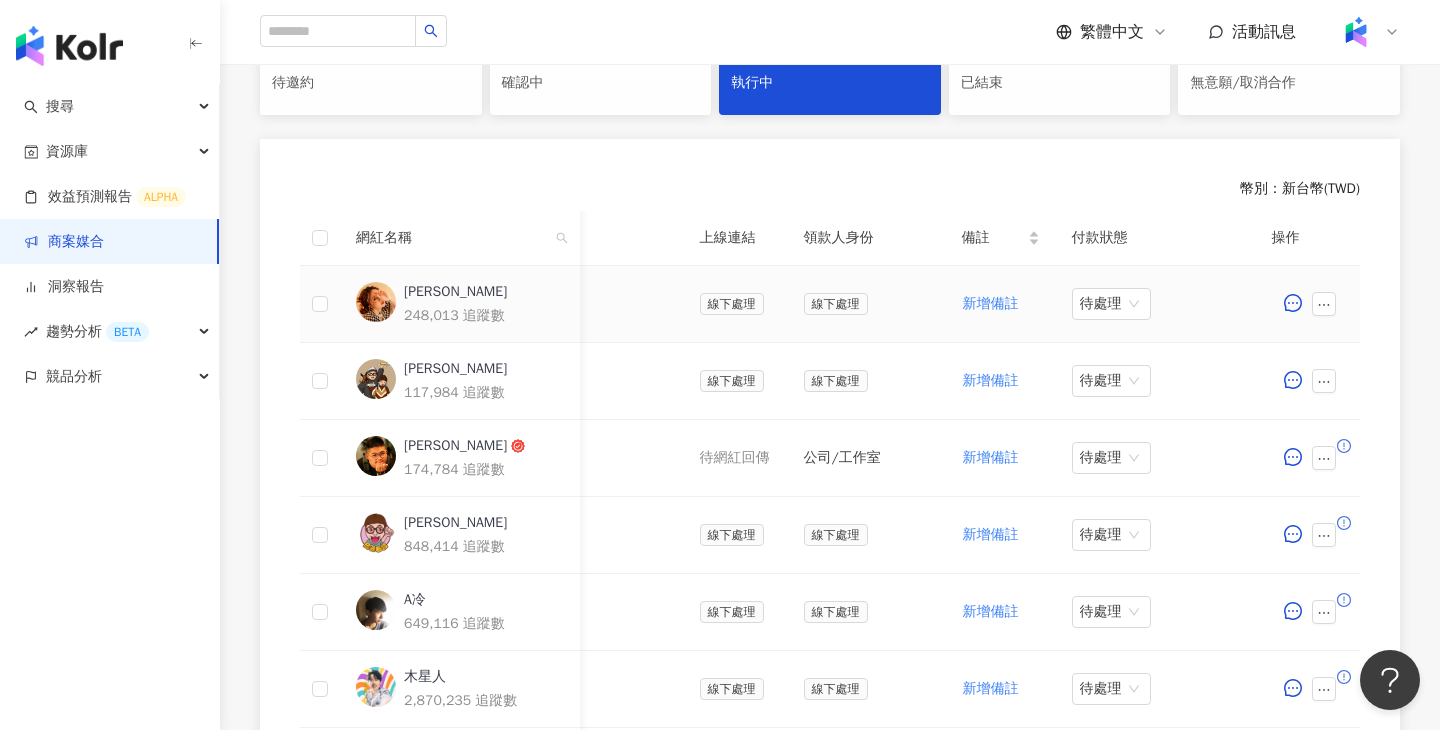 click on "琦琦" at bounding box center (455, 292) 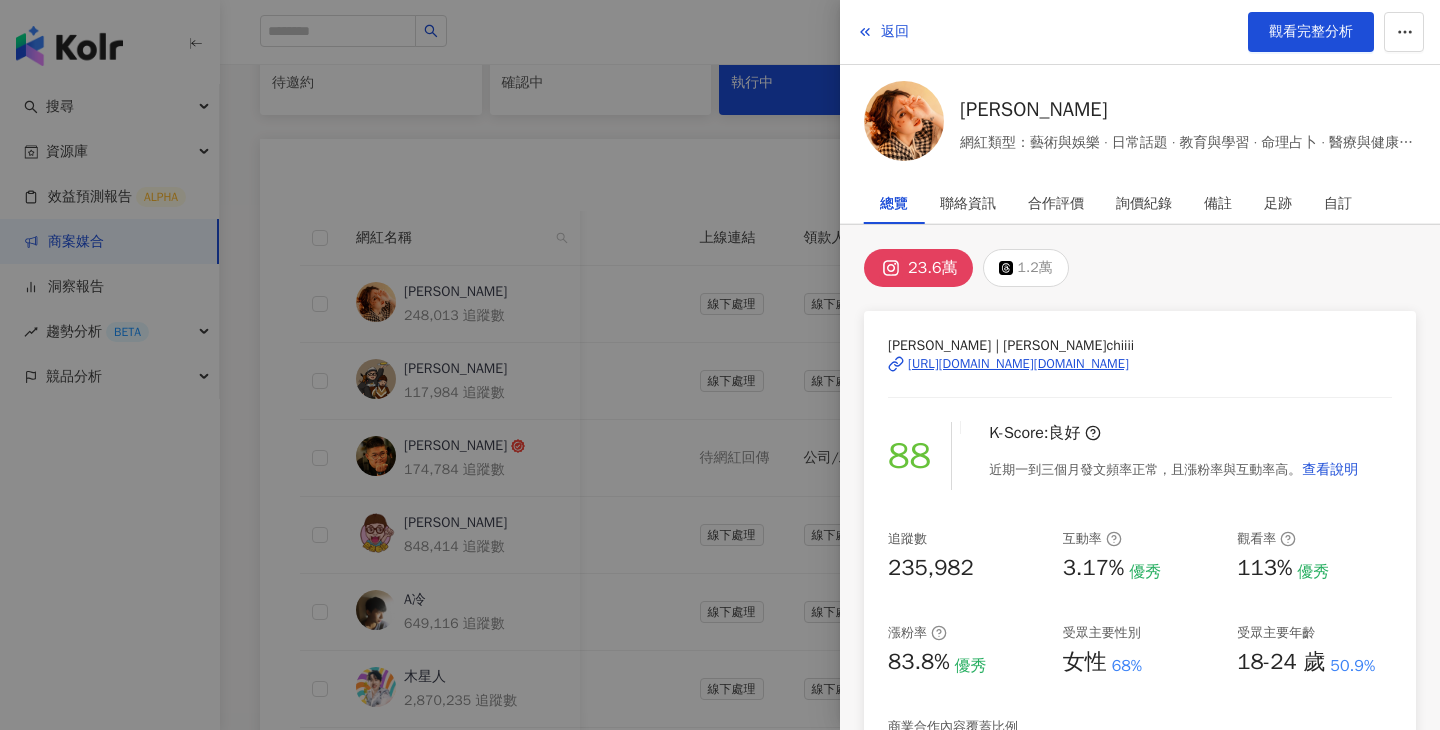 click at bounding box center (720, 365) 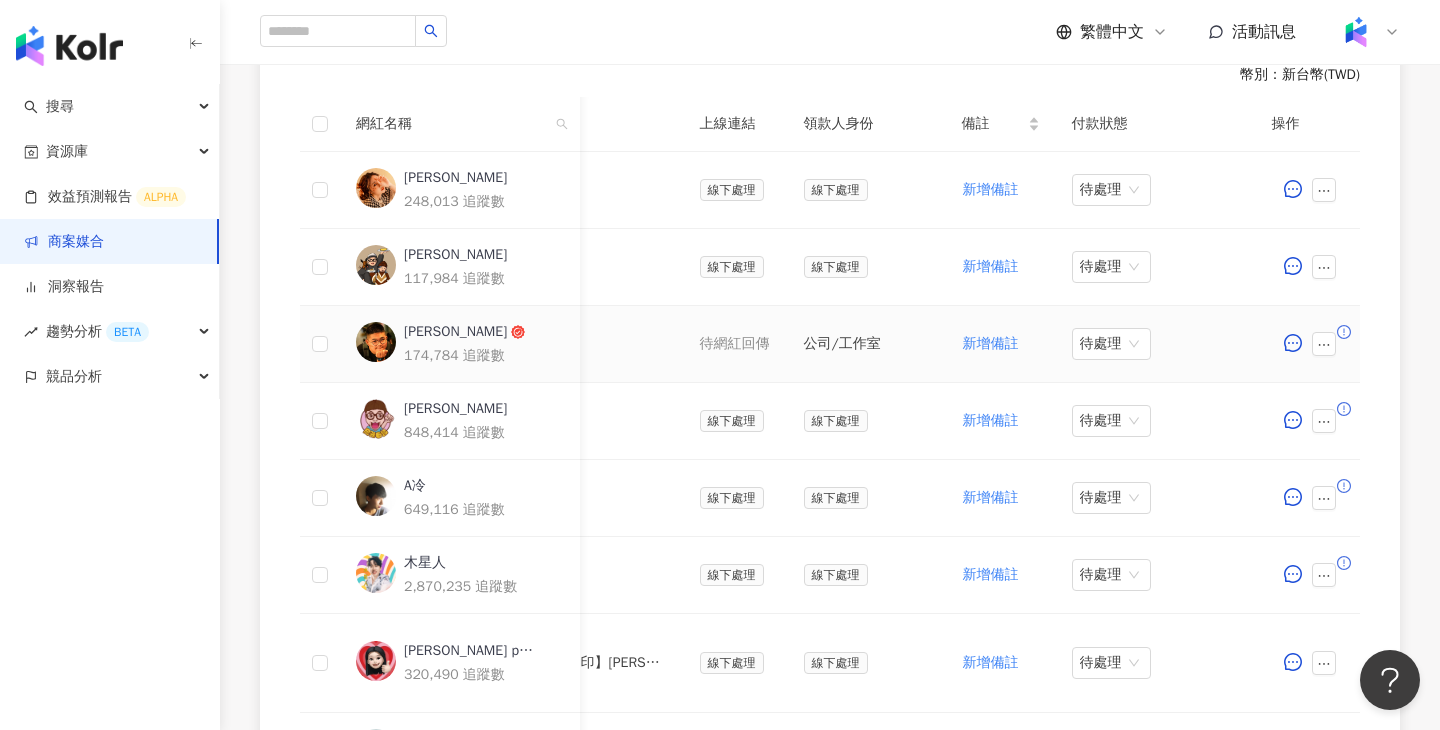 scroll, scrollTop: 616, scrollLeft: 0, axis: vertical 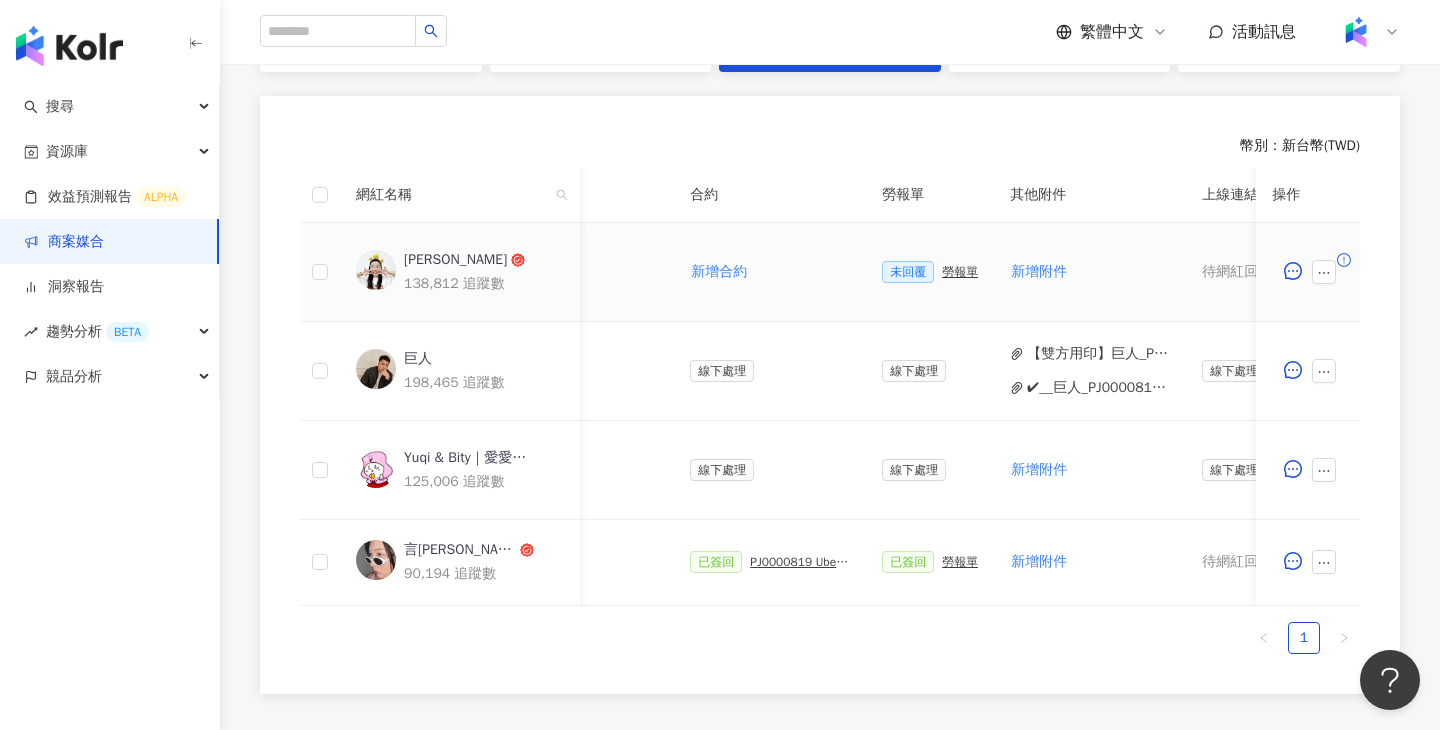 click on "勞報單" at bounding box center (960, 272) 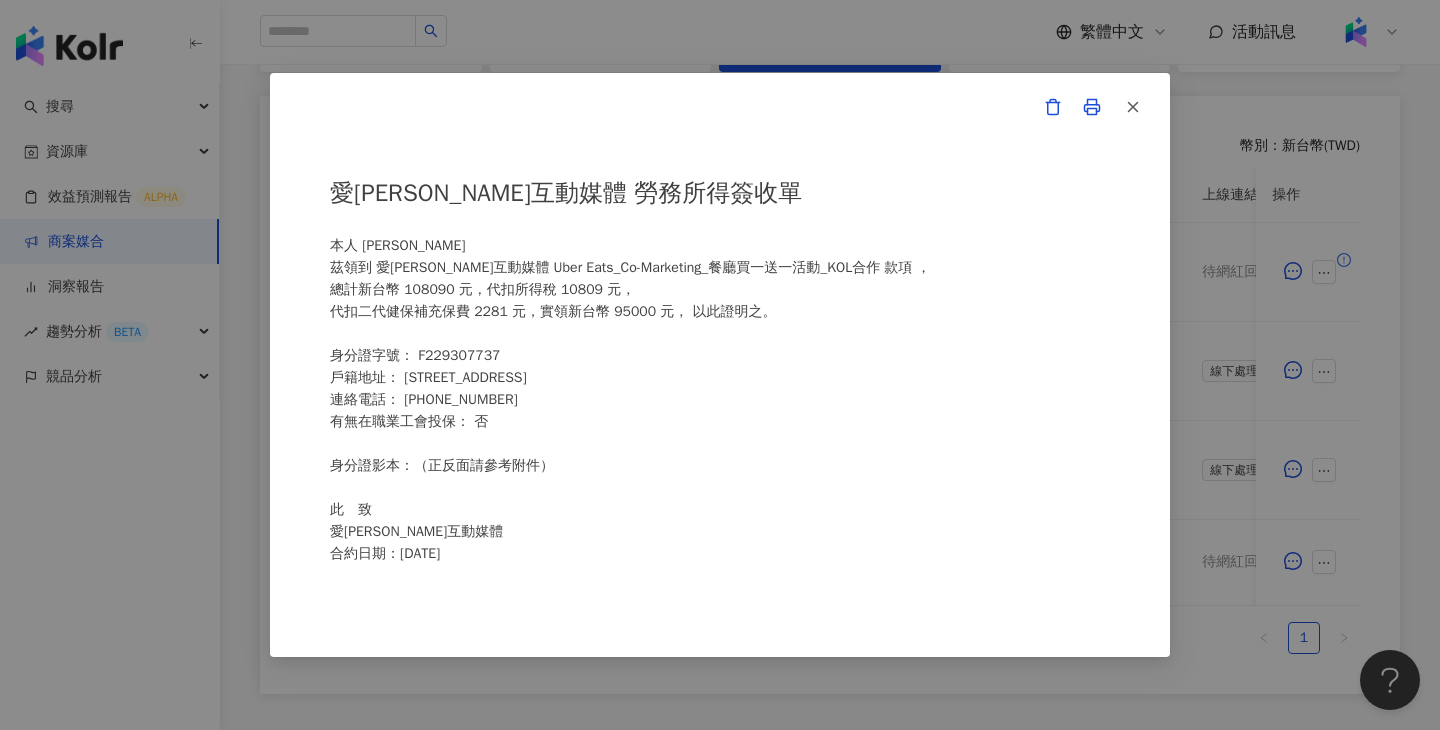 scroll, scrollTop: 16, scrollLeft: 0, axis: vertical 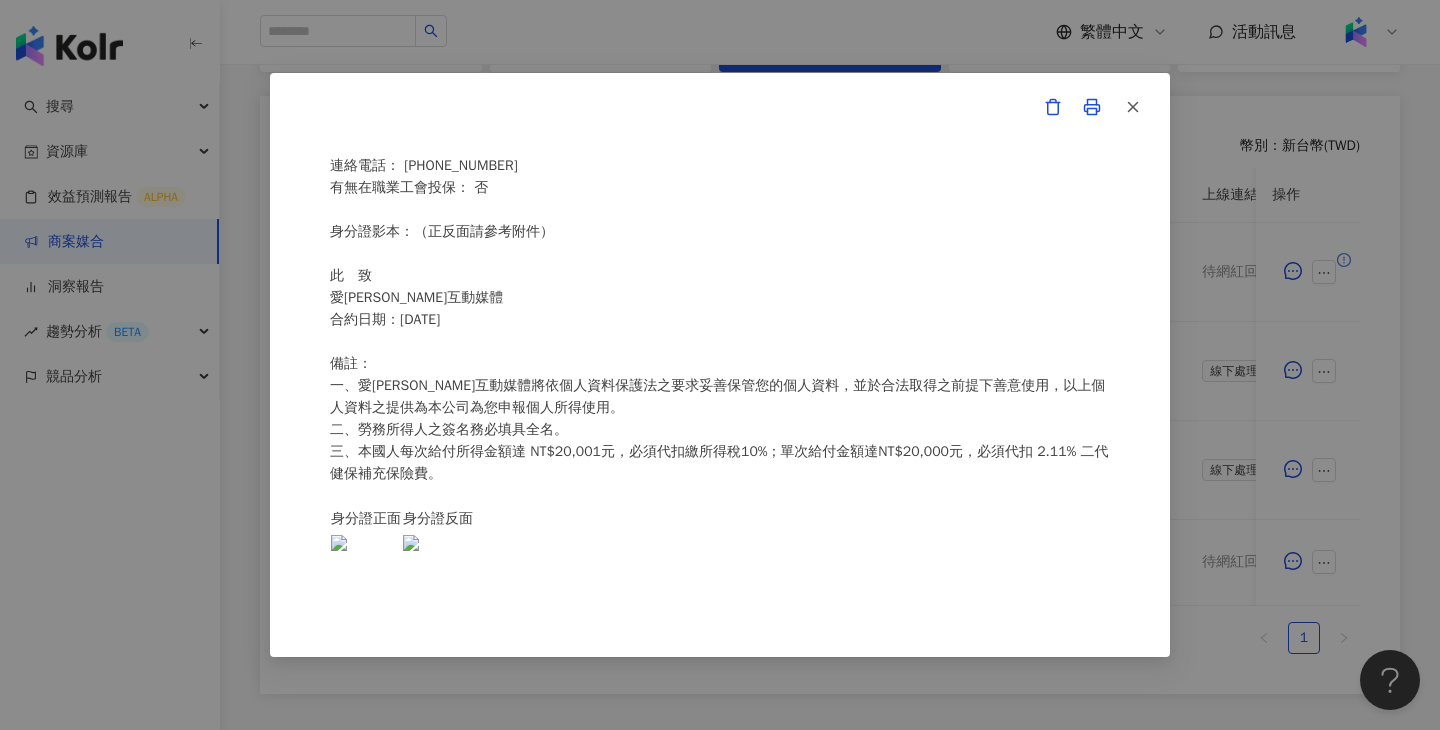click on "愛卡拉互動媒體 勞務所得簽收單 本人 王靖雯 茲領到 愛卡拉互動媒體 Uber Eats_Co-Marketing_餐廳買一送一活動_KOL合作 款項 ，  總計新台幣 108090 元，代扣所得稅 10809 元， 代扣二代健保補充保費 2281 元，實領新台幣 95000 元， 以此證明之。 身分證字號： F229307737 戶籍地址： 彰化縣員林鎮三橋里12鄰建國路150巷7號 連絡電話： 0987593022 有無在職業工會投保： 否 身分證影本：（正反面請參考附件） 此　致 愛卡拉互動媒體 合約日期：114 年 7 月 25 日 備註： 一、愛卡拉互動媒體將依個人資料保護法之要求妥善保管您的個人資料，並於合法取得之前提下善意使用，以上個人資料之提供為本公司為您申報個人所得使用。 二、勞務所得人之簽名務必填具全名。 身分證正面 身分證反面" at bounding box center (720, 365) 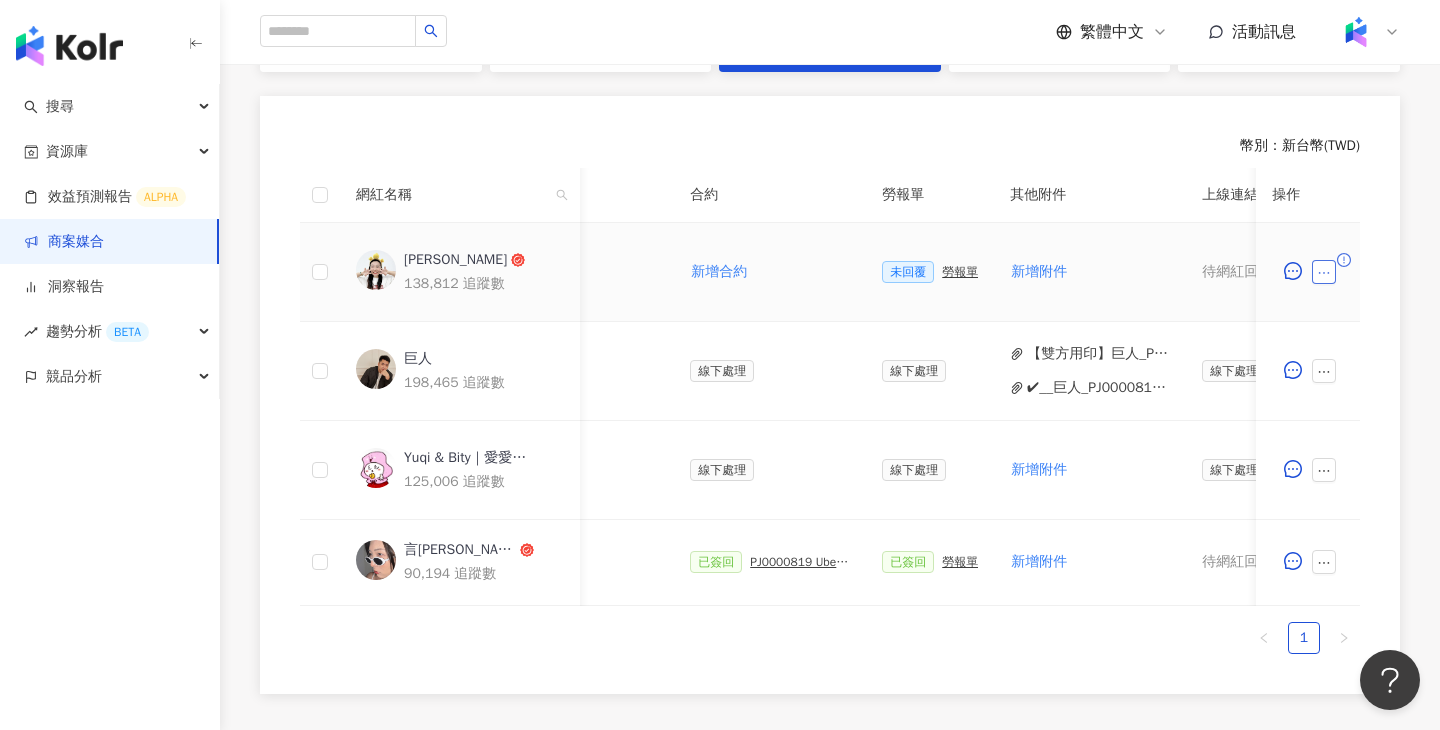 click at bounding box center [1324, 272] 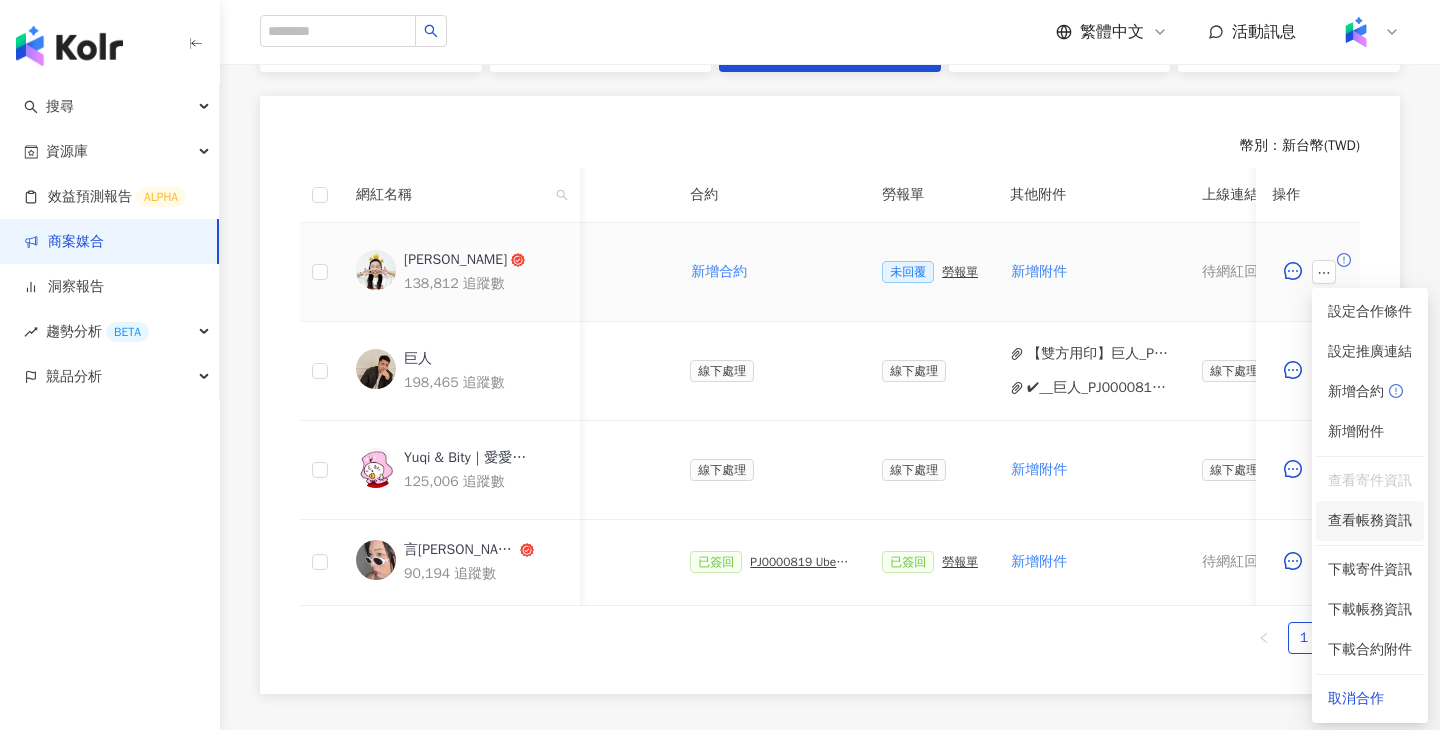 click on "查看帳務資訊" at bounding box center [1370, 521] 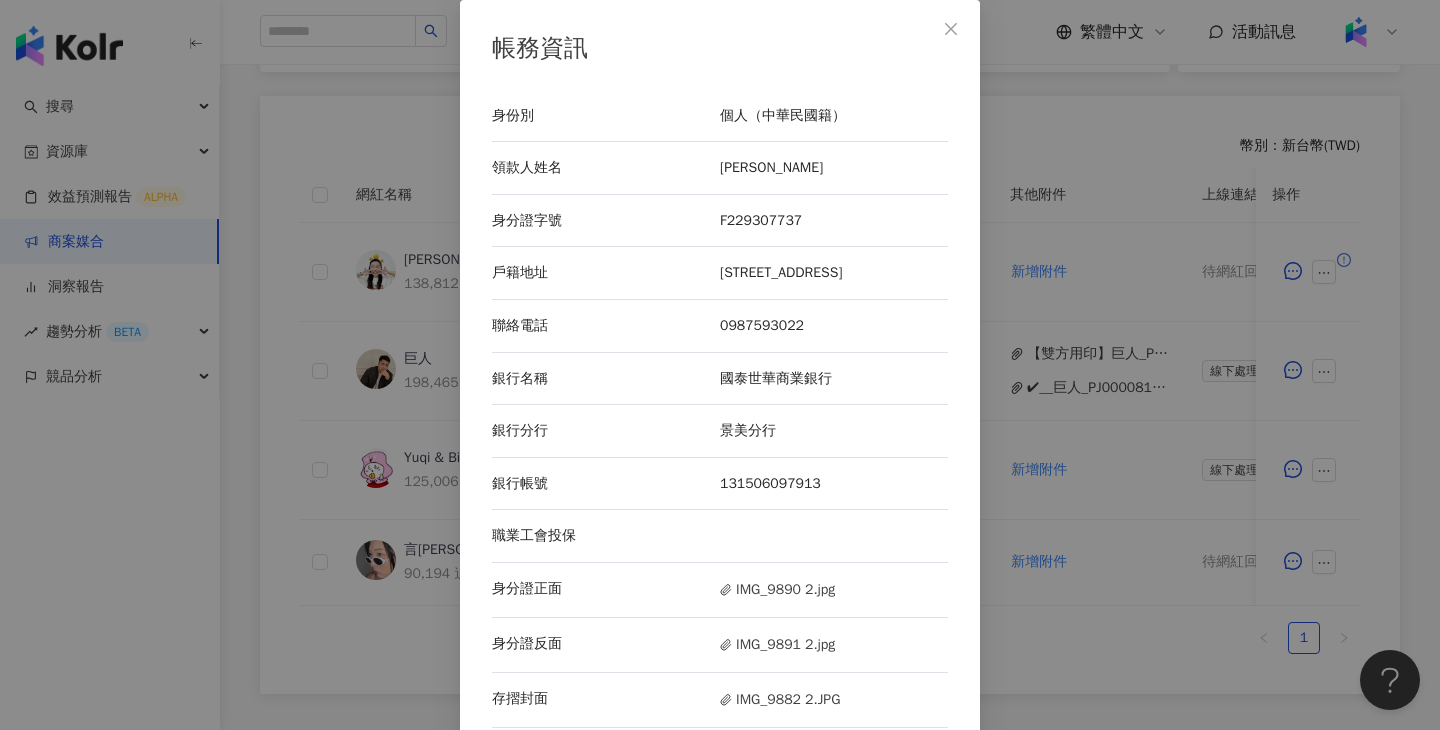 scroll, scrollTop: 41, scrollLeft: 0, axis: vertical 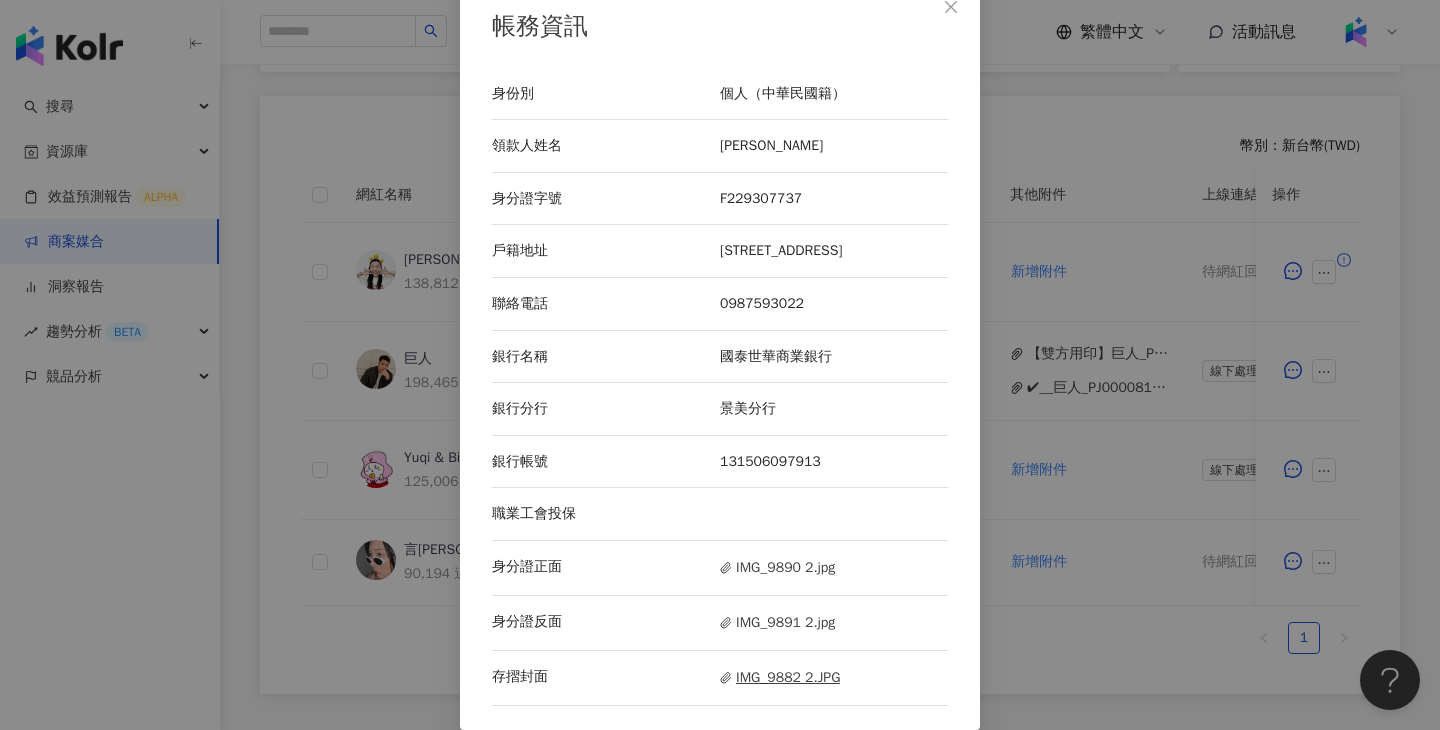 click on "IMG_9882 2.JPG" at bounding box center [780, 678] 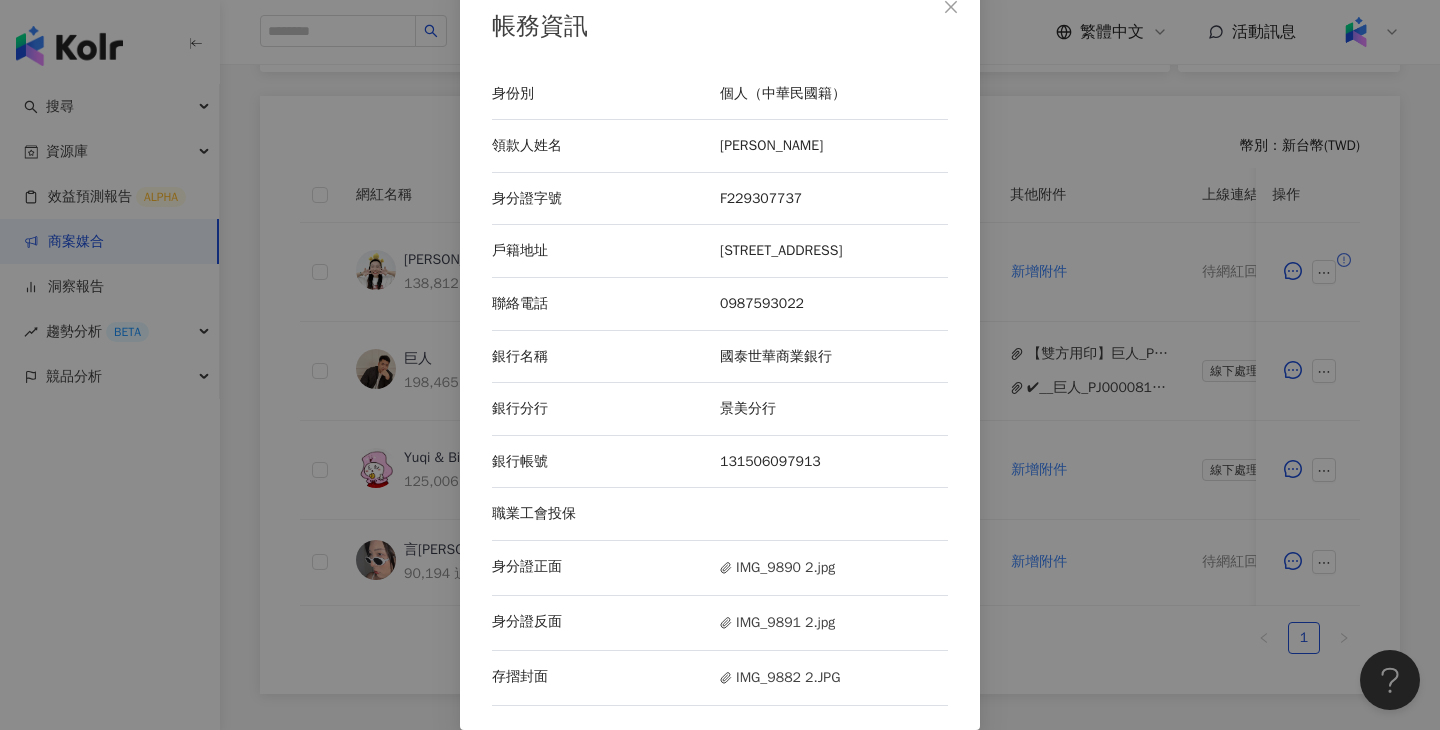click on "帳務資訊 身份別 個人（中華民國籍） 領款人姓名 王靖雯 身分證字號 F229307737 戶籍地址 彰化縣員林鎮三橋里12鄰建國路150巷7號 聯絡電話 0987593022 銀行名稱 國泰世華商業銀行 銀行分行 景美分行 銀行帳號 131506097913 職業工會投保 身分證正面 IMG_9890 2.jpg 身分證反面 IMG_9891 2.jpg 存摺封面 IMG_9882 2.JPG" at bounding box center (720, 365) 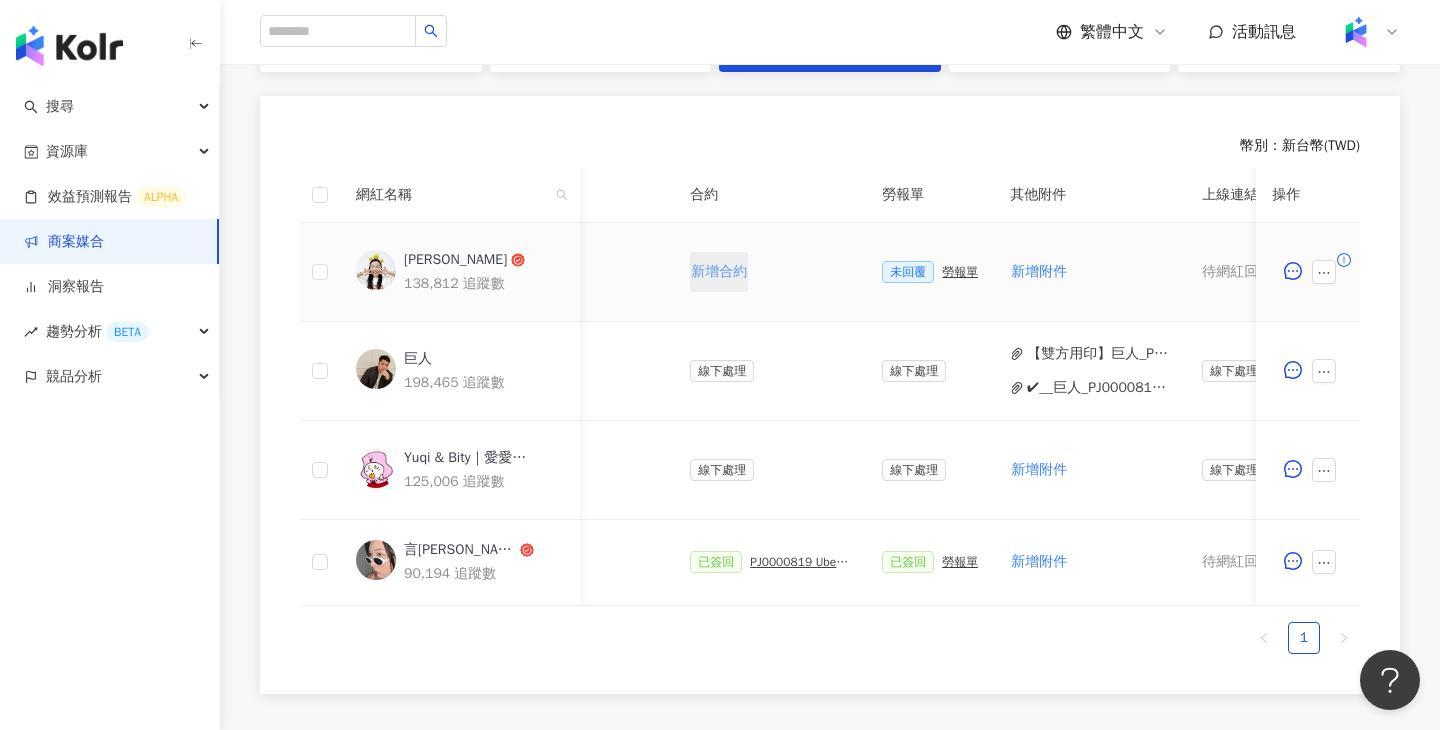 click on "新增合約" at bounding box center [719, 272] 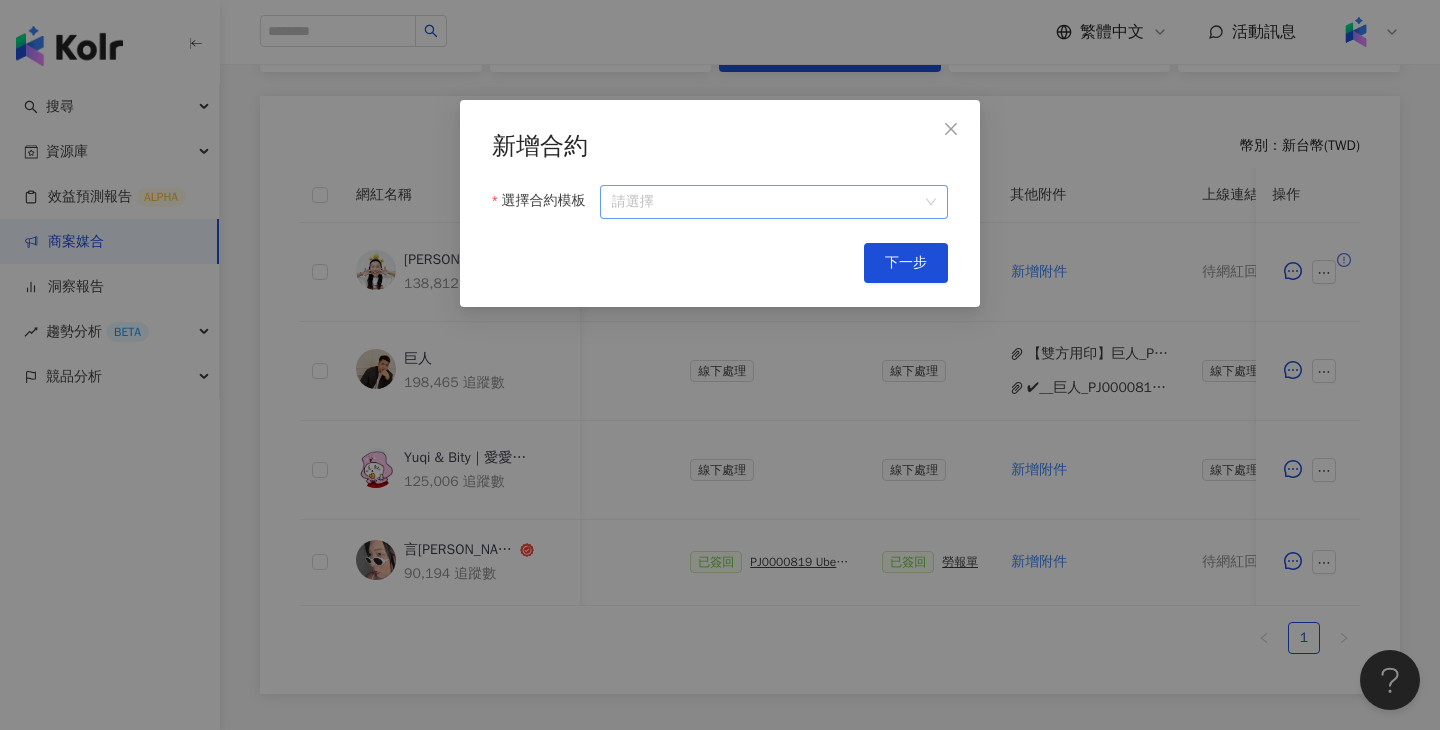 click on "選擇合約模板" at bounding box center [774, 202] 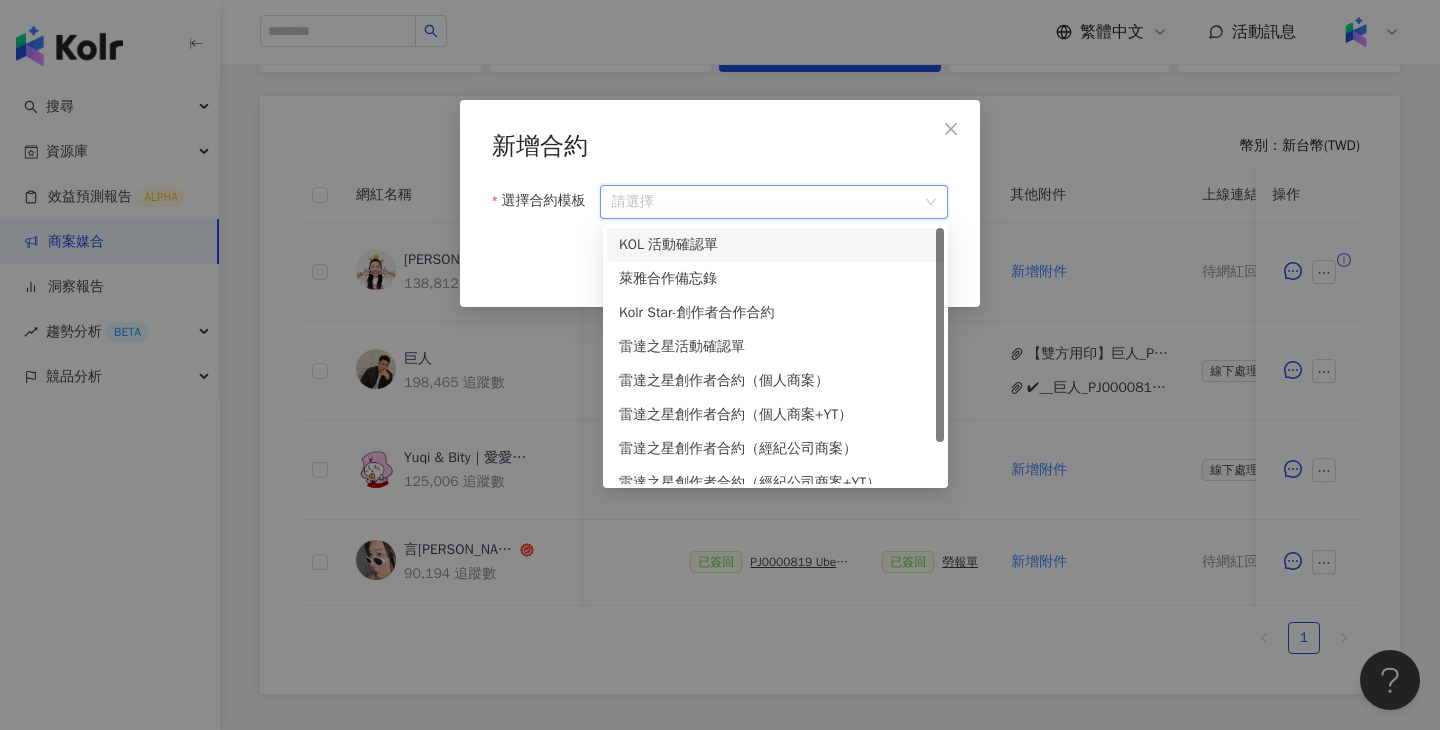 click on "KOL 活動確認單" at bounding box center (775, 245) 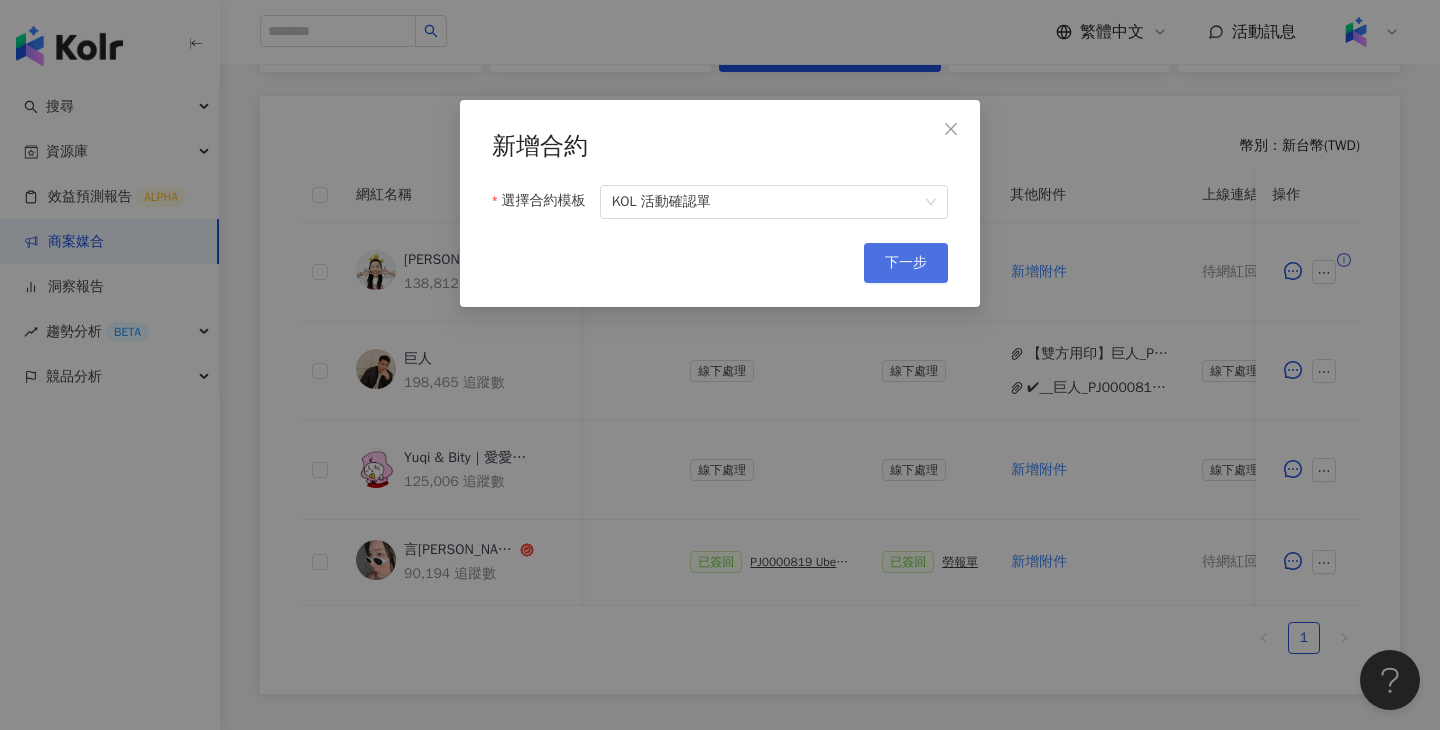 click on "下一步" at bounding box center (906, 263) 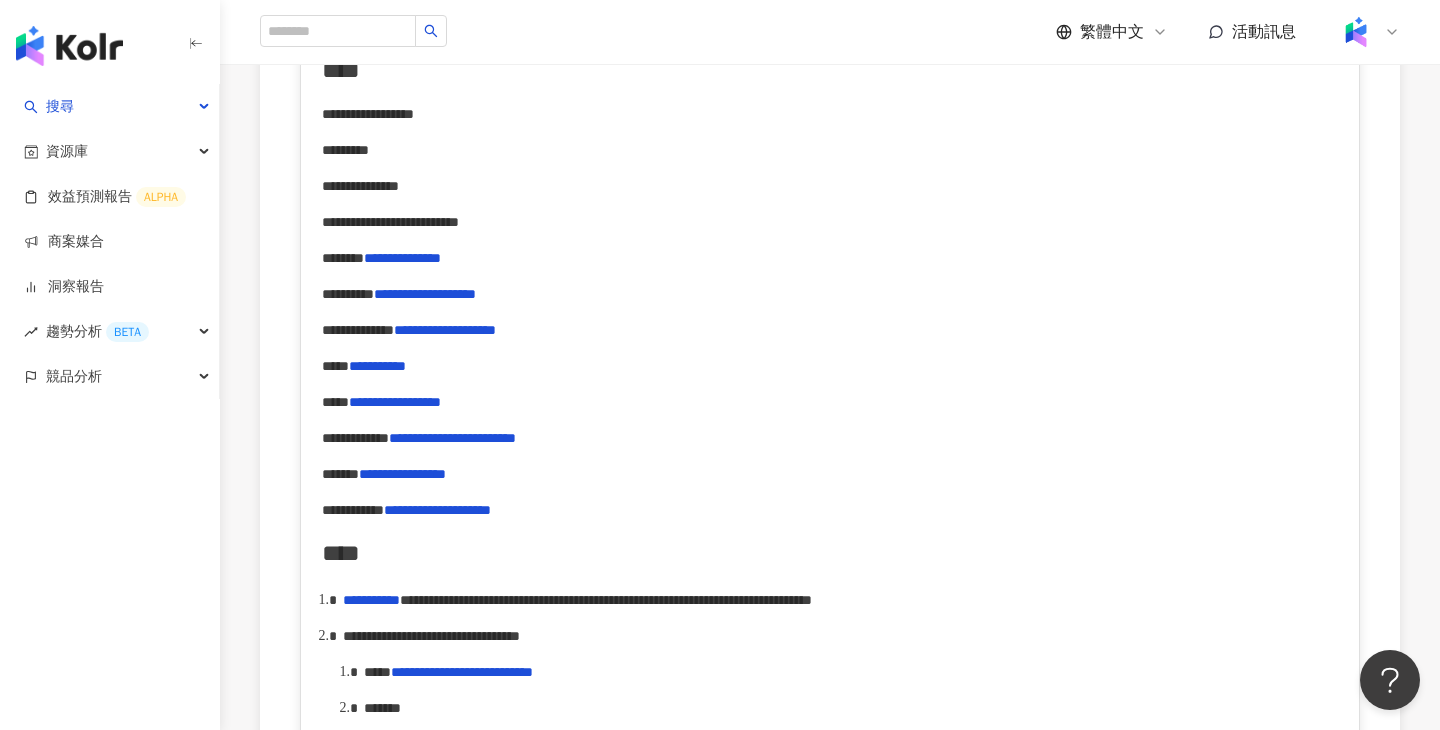 scroll, scrollTop: 0, scrollLeft: 0, axis: both 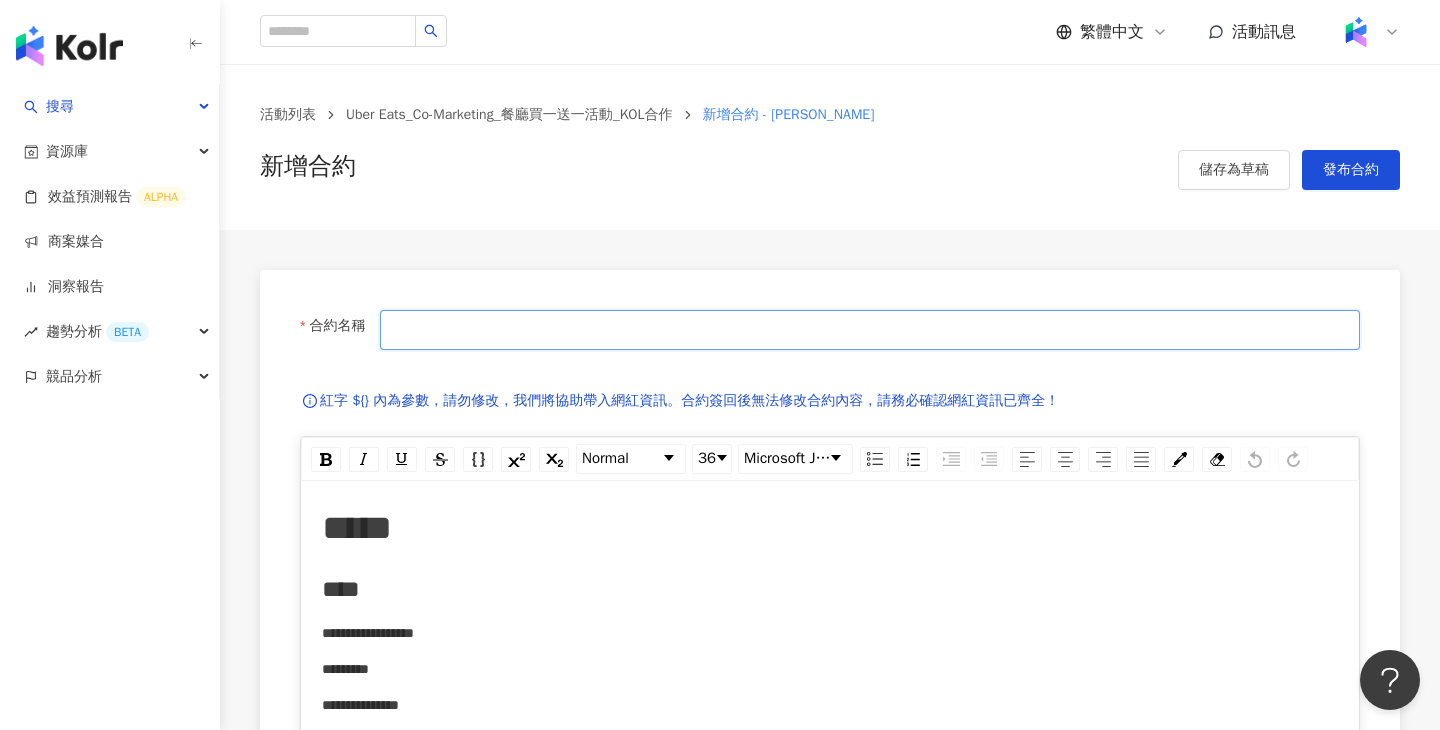 click on "合約名稱" at bounding box center (870, 330) 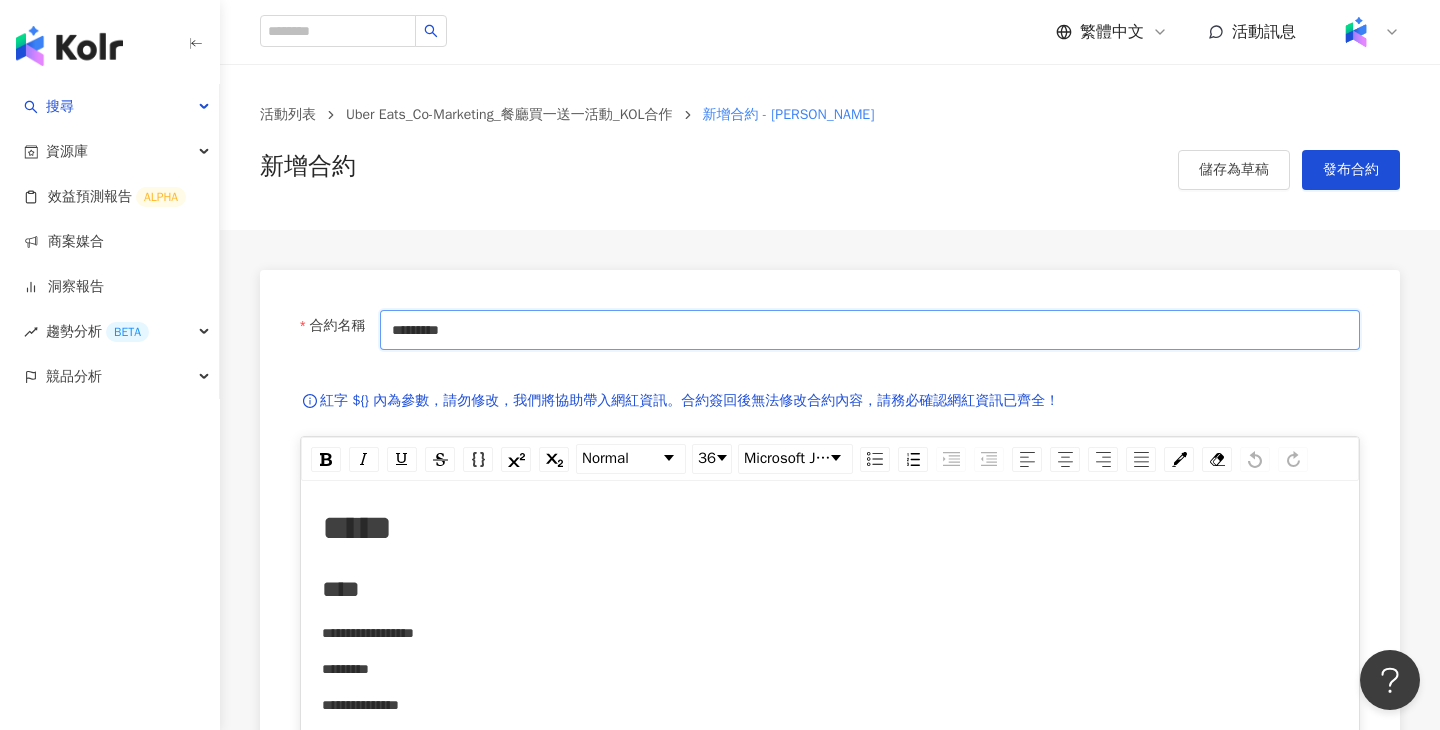 type on "**********" 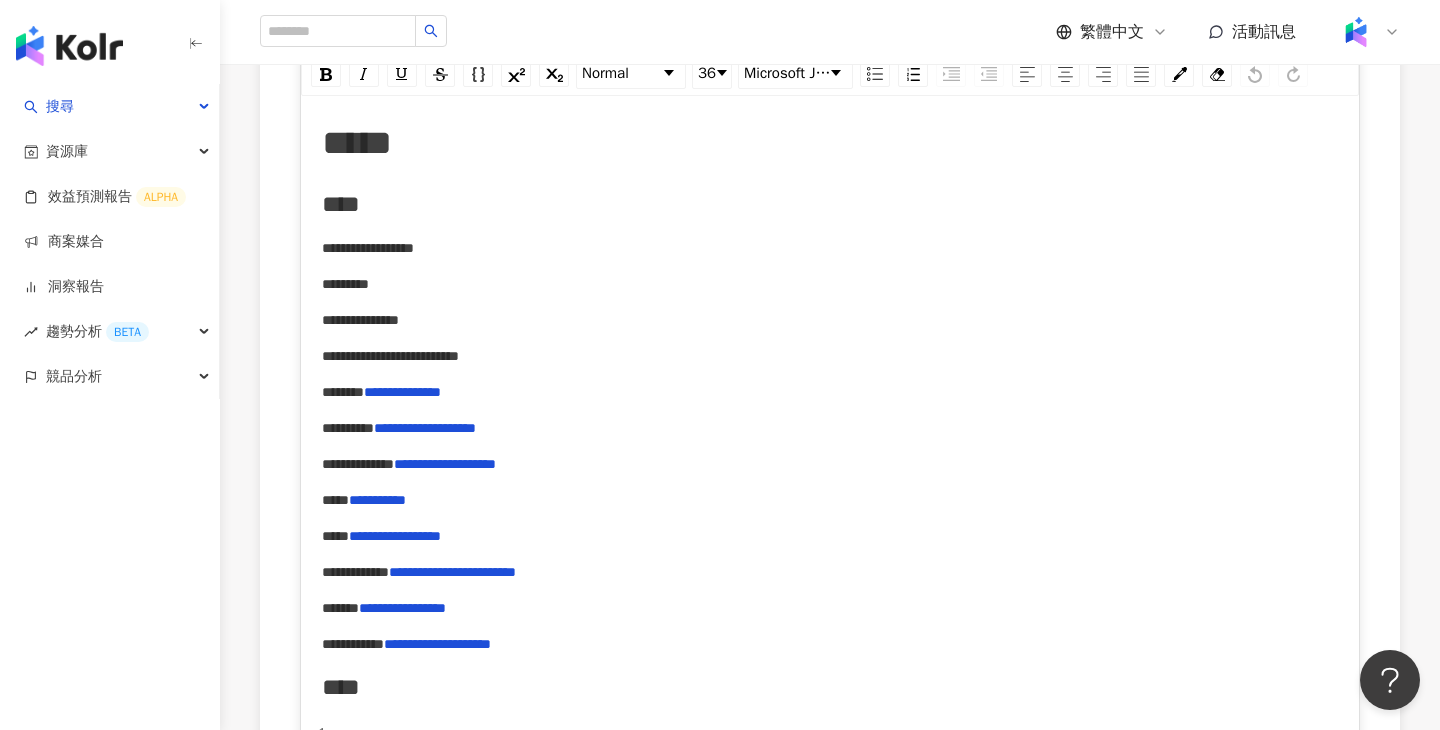 scroll, scrollTop: 618, scrollLeft: 0, axis: vertical 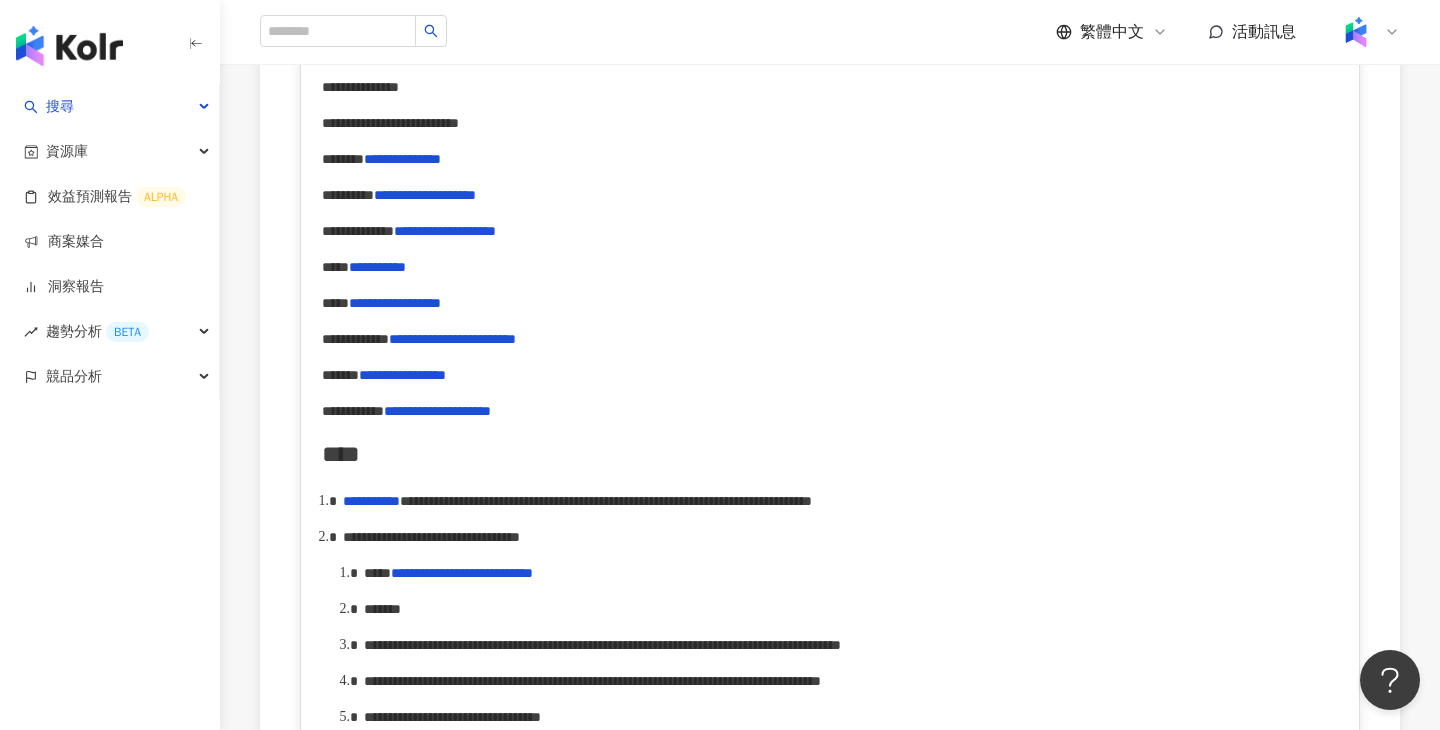 click on "**********" at bounding box center (841, 537) 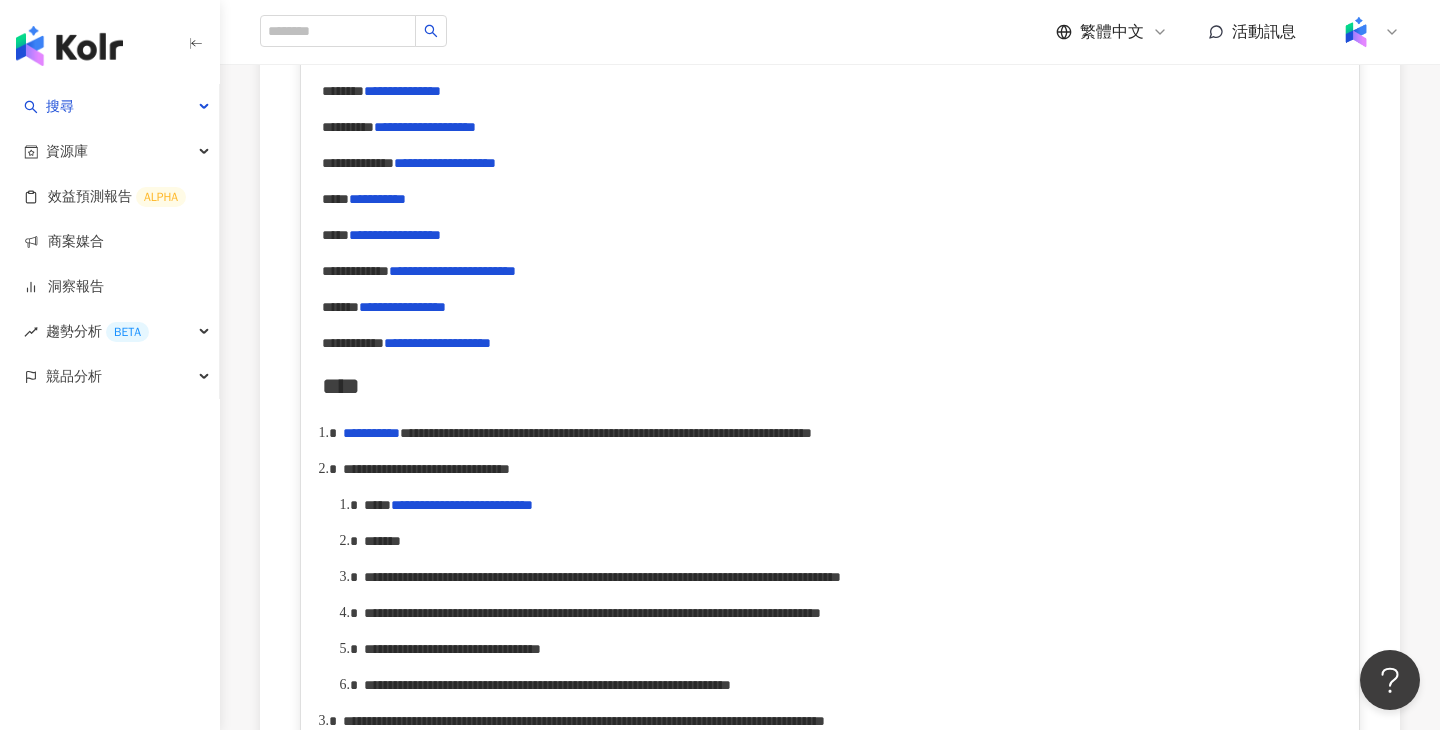 scroll, scrollTop: 692, scrollLeft: 0, axis: vertical 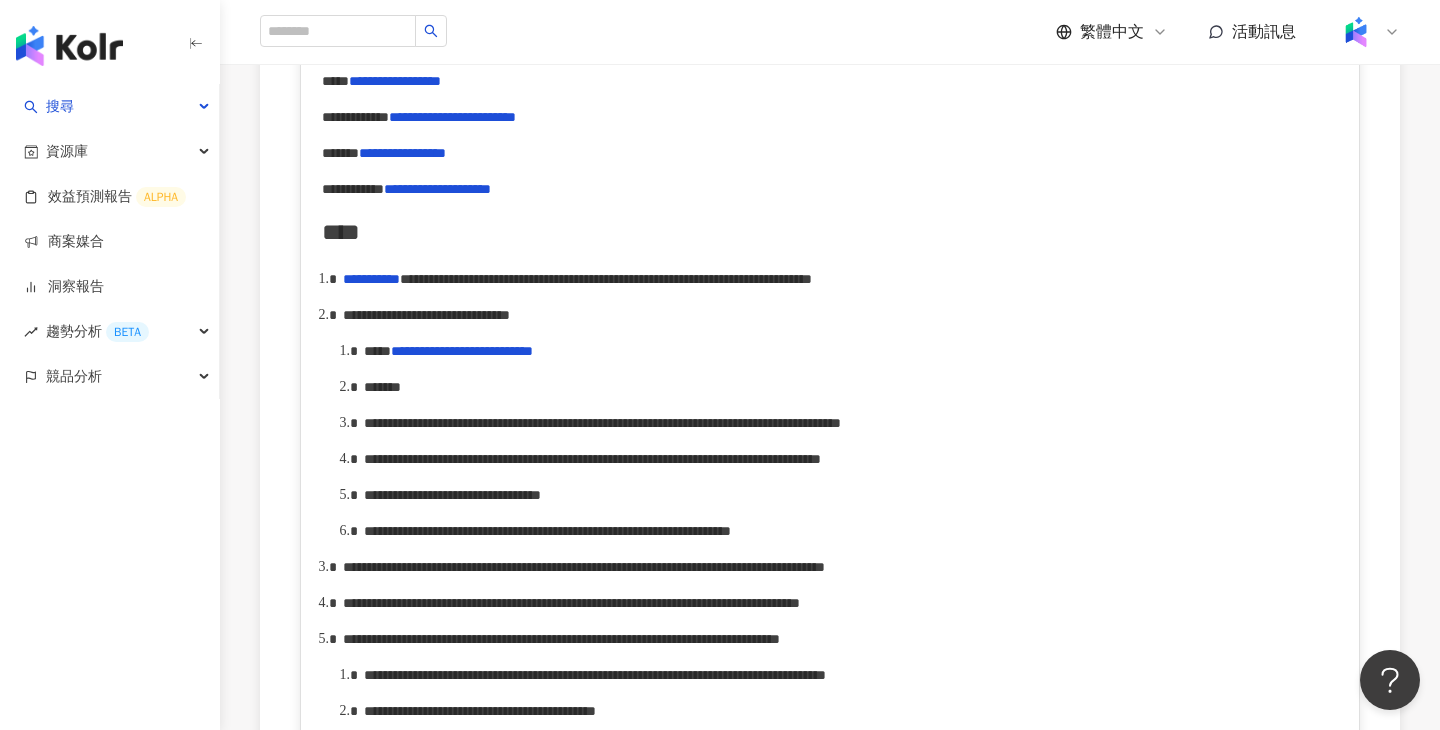 click on "**********" at bounding box center (851, 531) 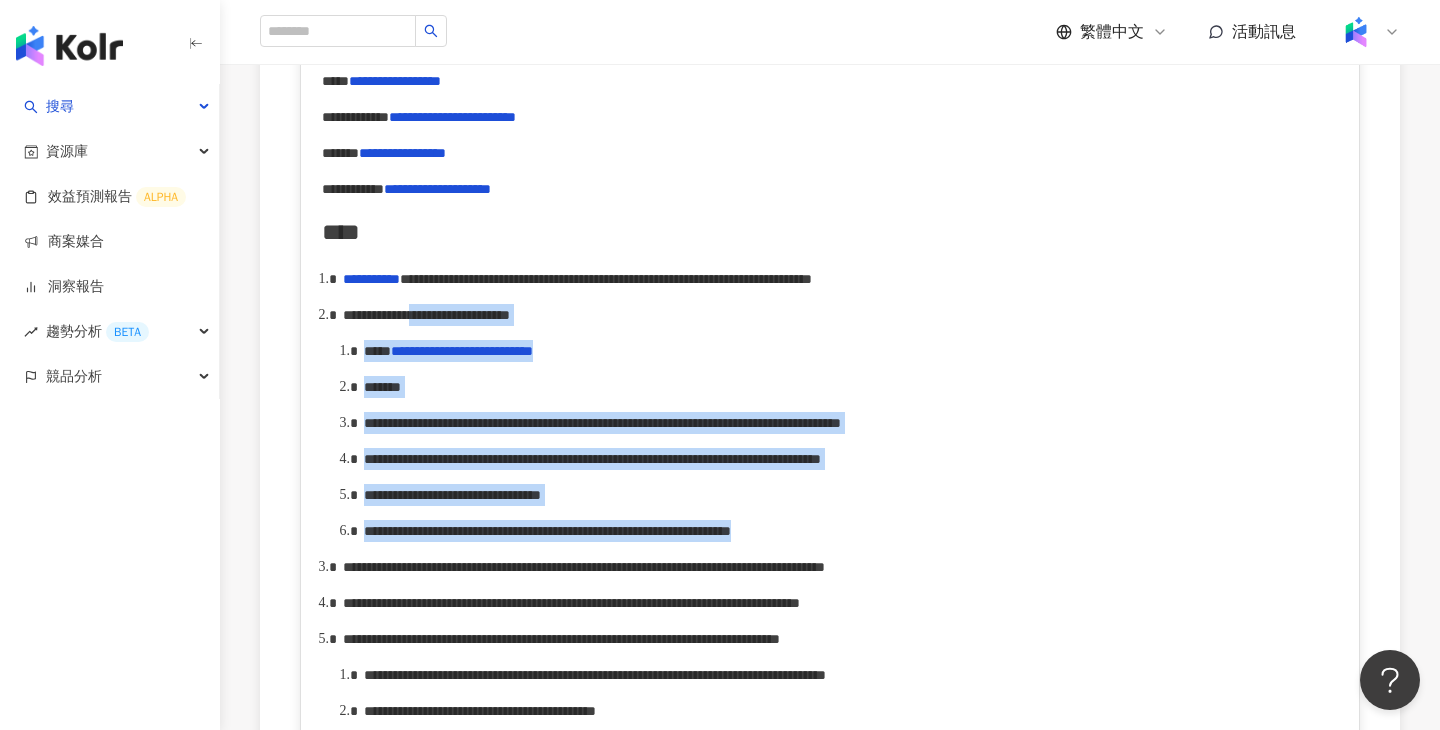 click on "**********" at bounding box center [426, 315] 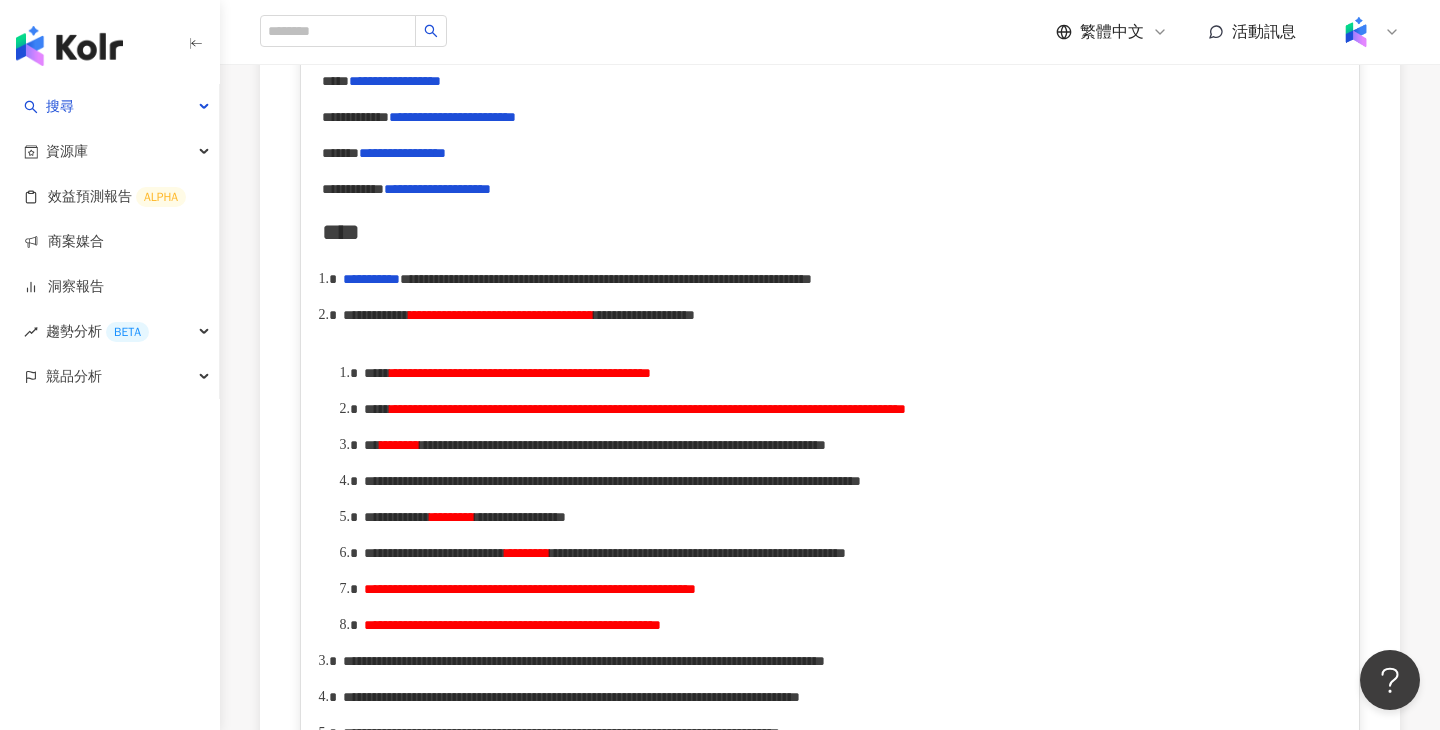 click on "**********" at bounding box center (648, 409) 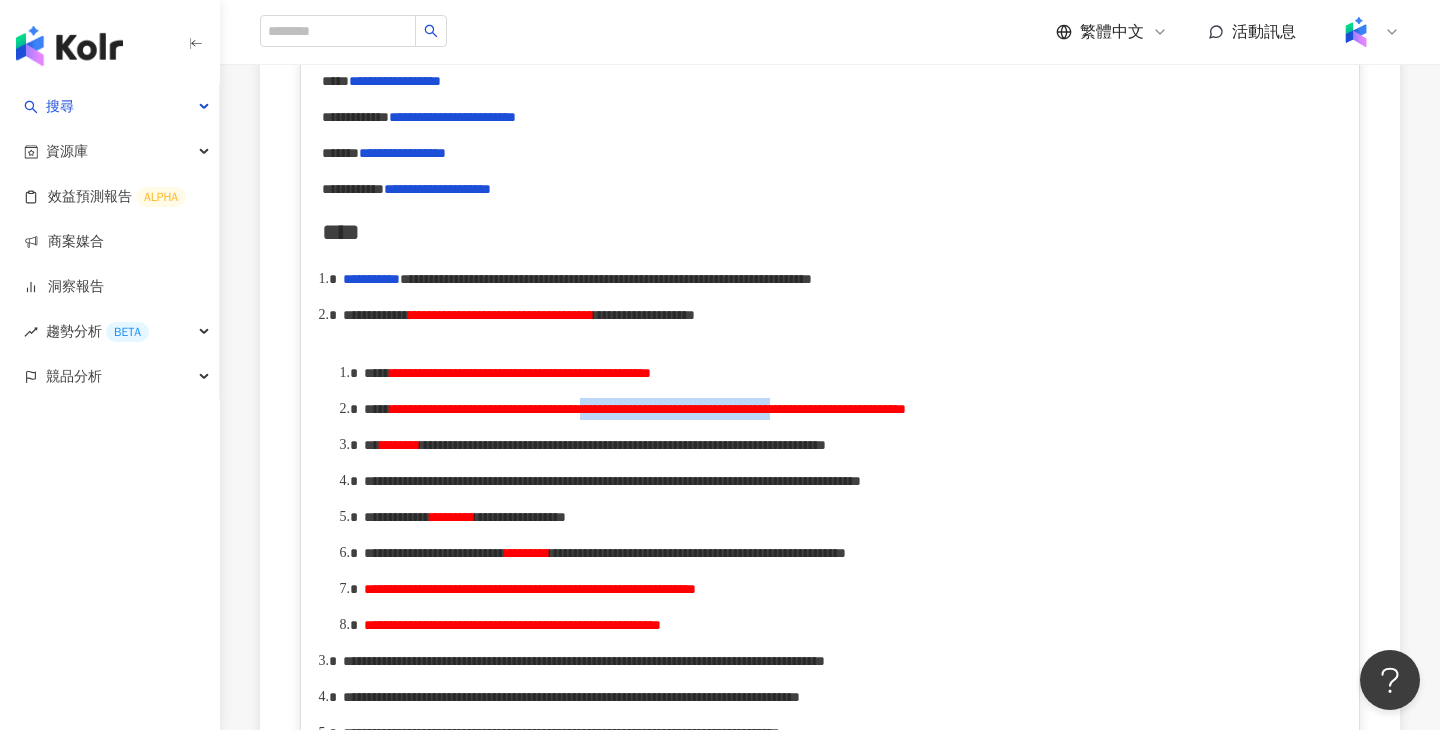 click on "**********" at bounding box center [648, 409] 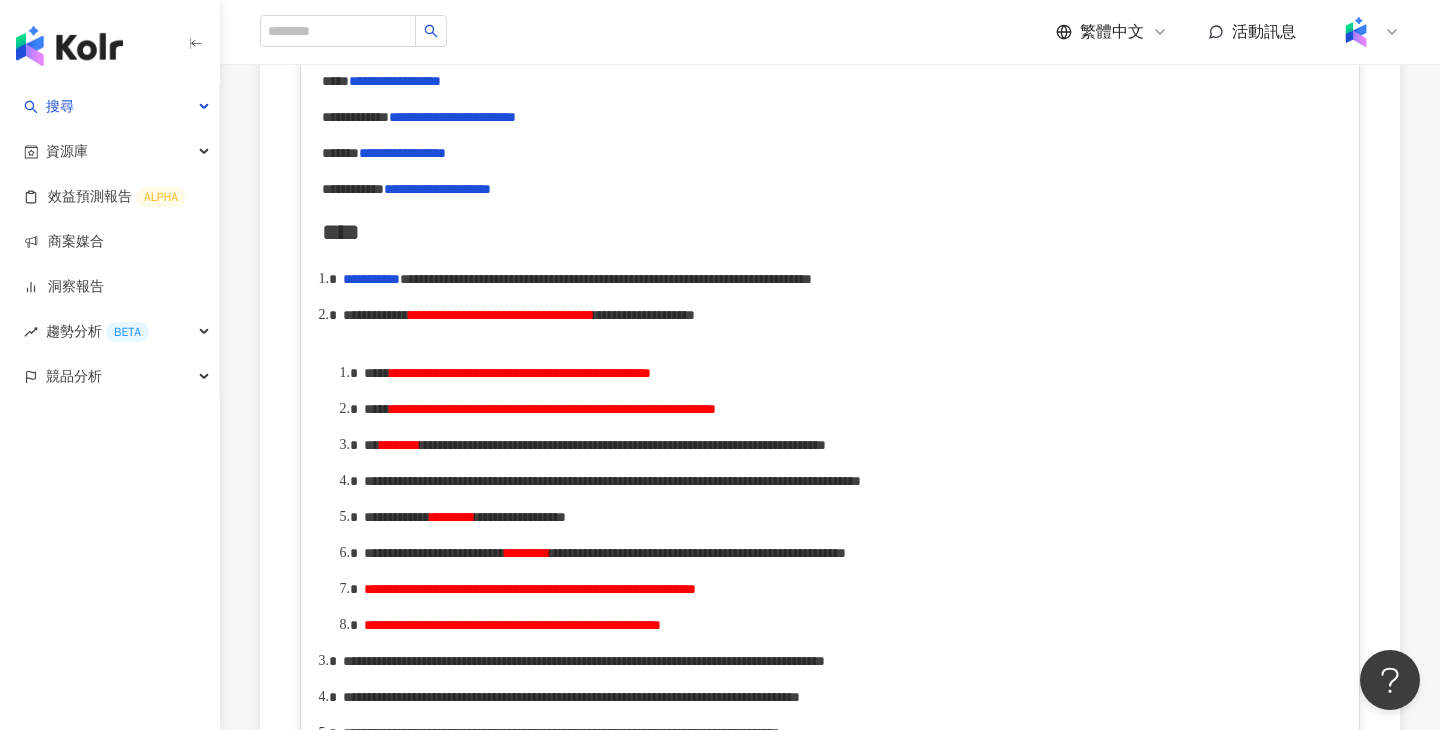 type 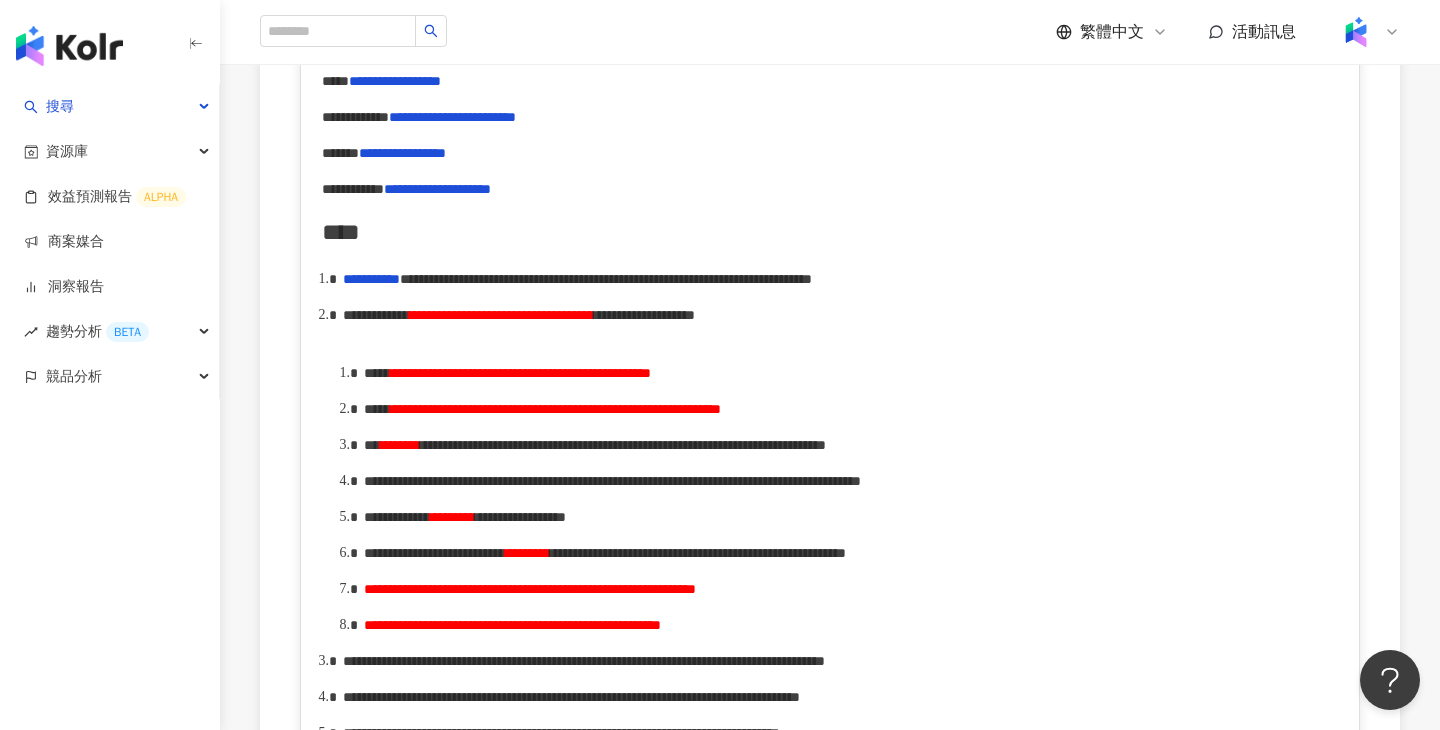 click on "**********" at bounding box center [555, 409] 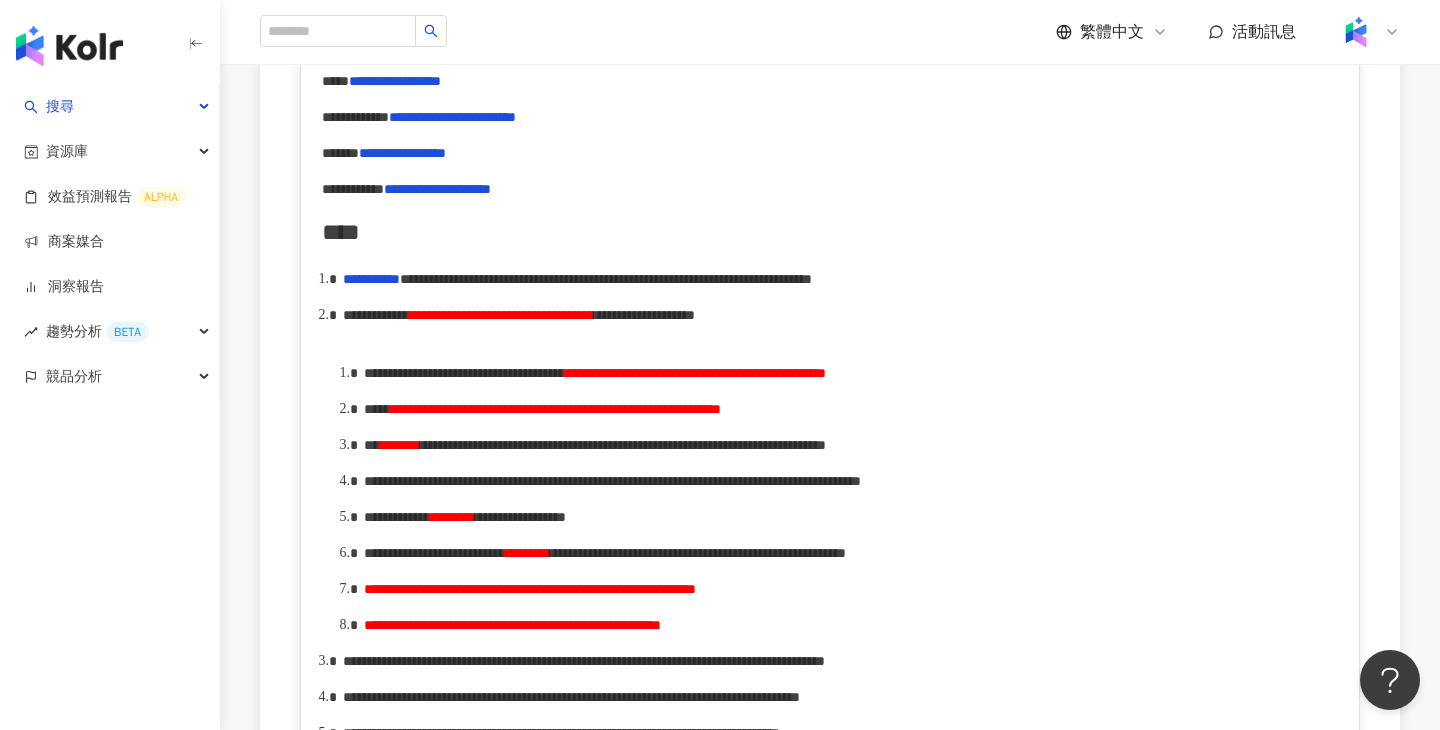 click on "**********" at bounding box center [464, 373] 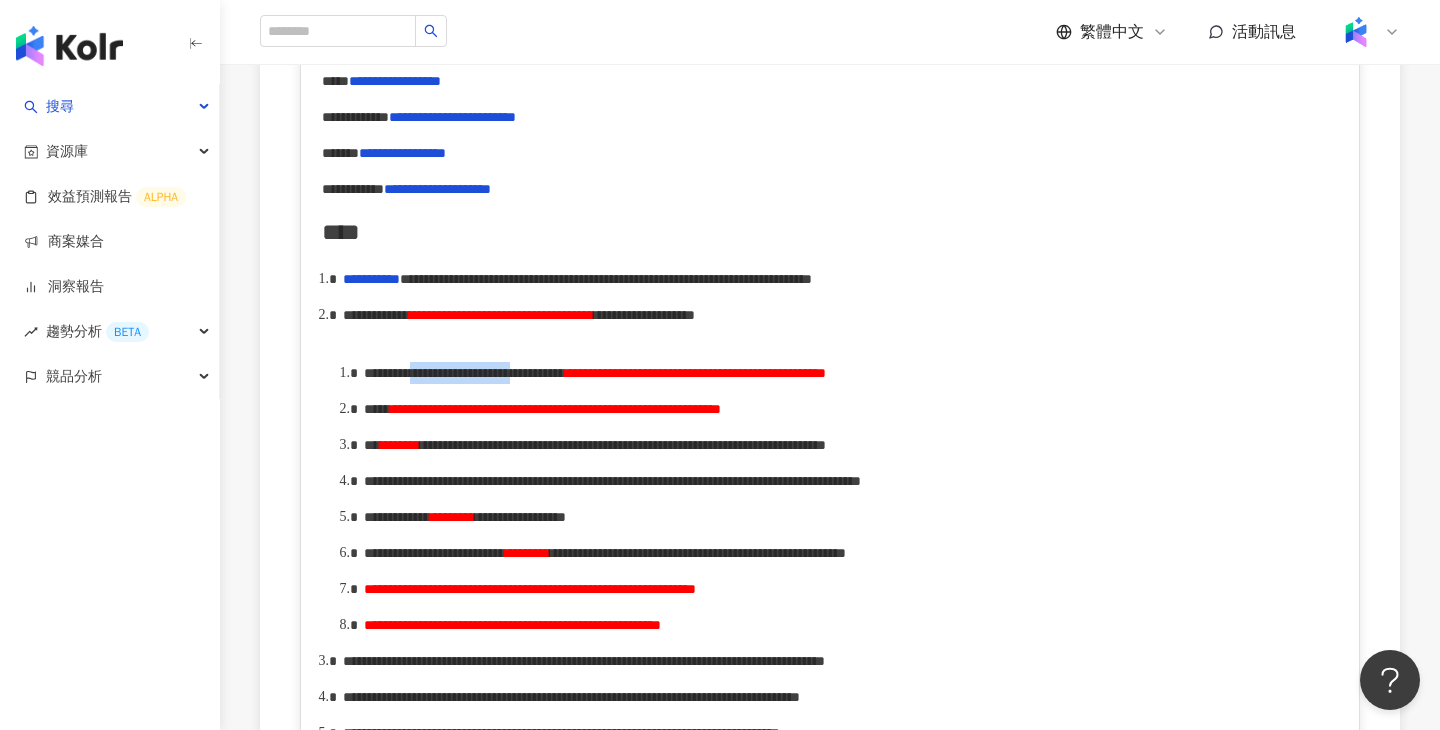 click on "**********" at bounding box center (464, 373) 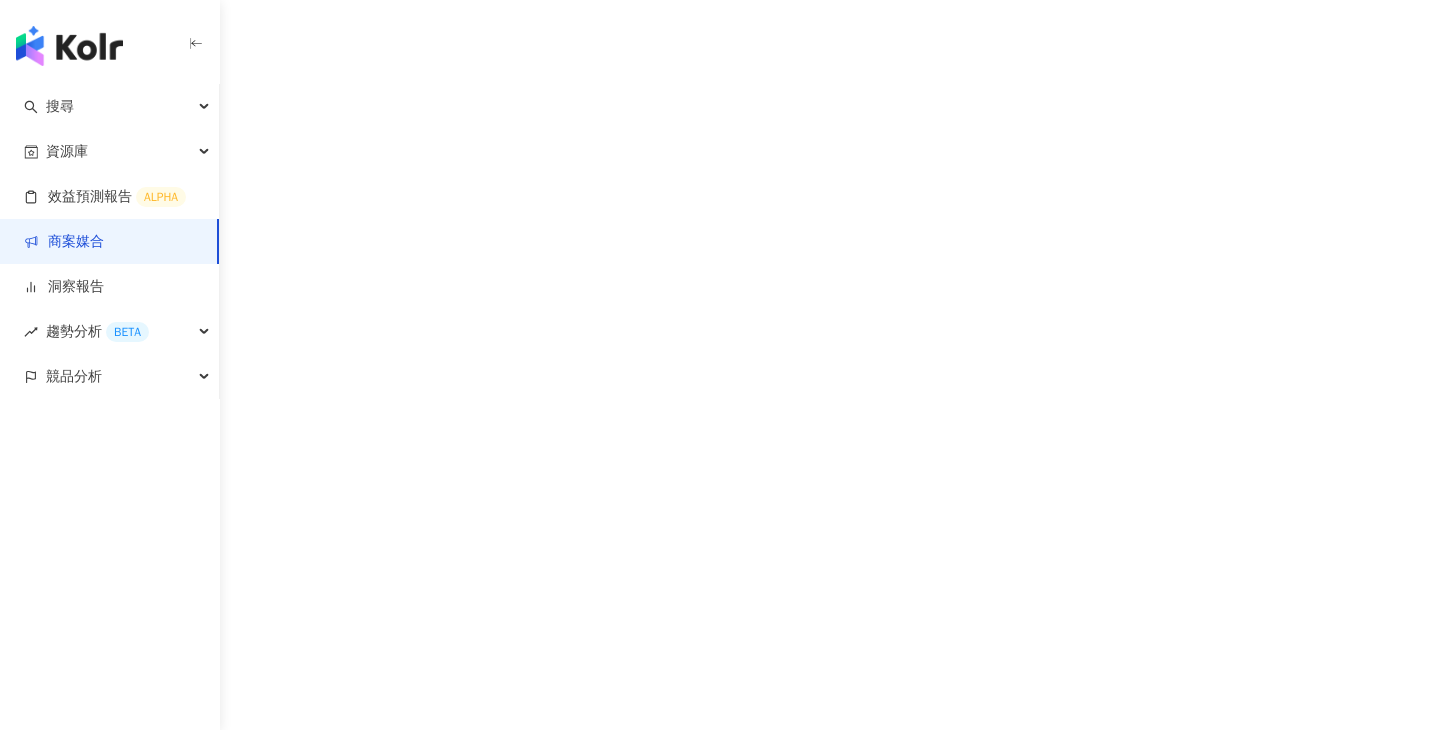 scroll, scrollTop: 0, scrollLeft: 0, axis: both 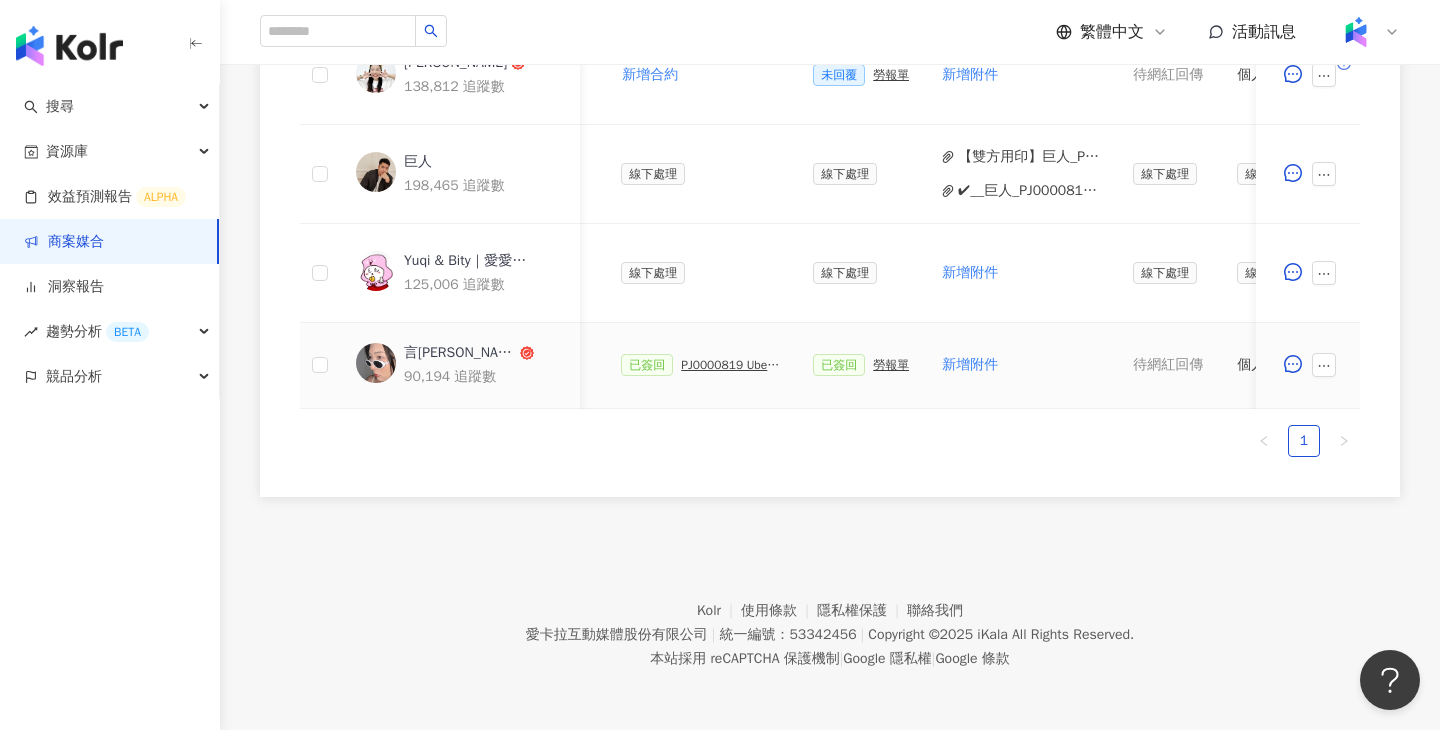 click on "PJ0000819 Uber Eats_Co-Marketing_餐廳買一送一活動_活動確認單" at bounding box center (731, 365) 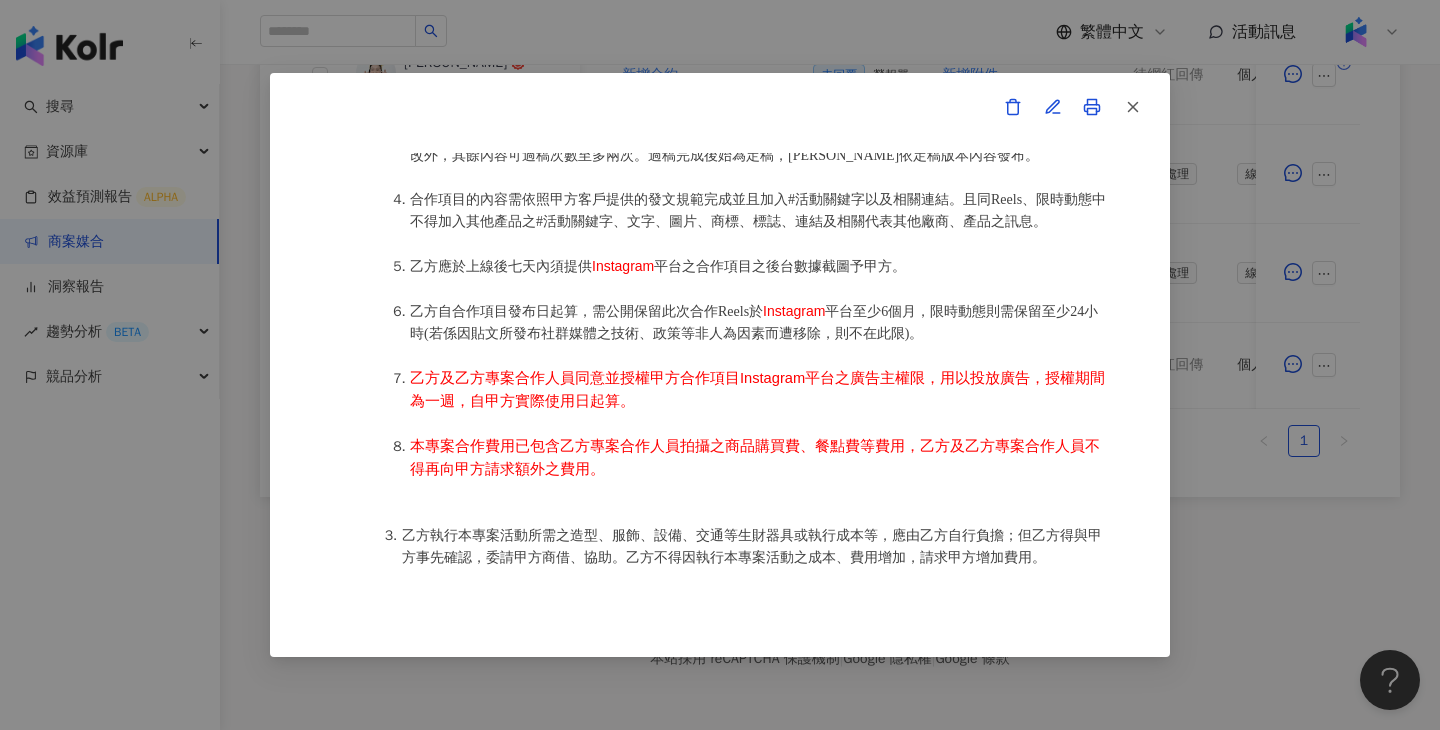 scroll, scrollTop: 1252, scrollLeft: 0, axis: vertical 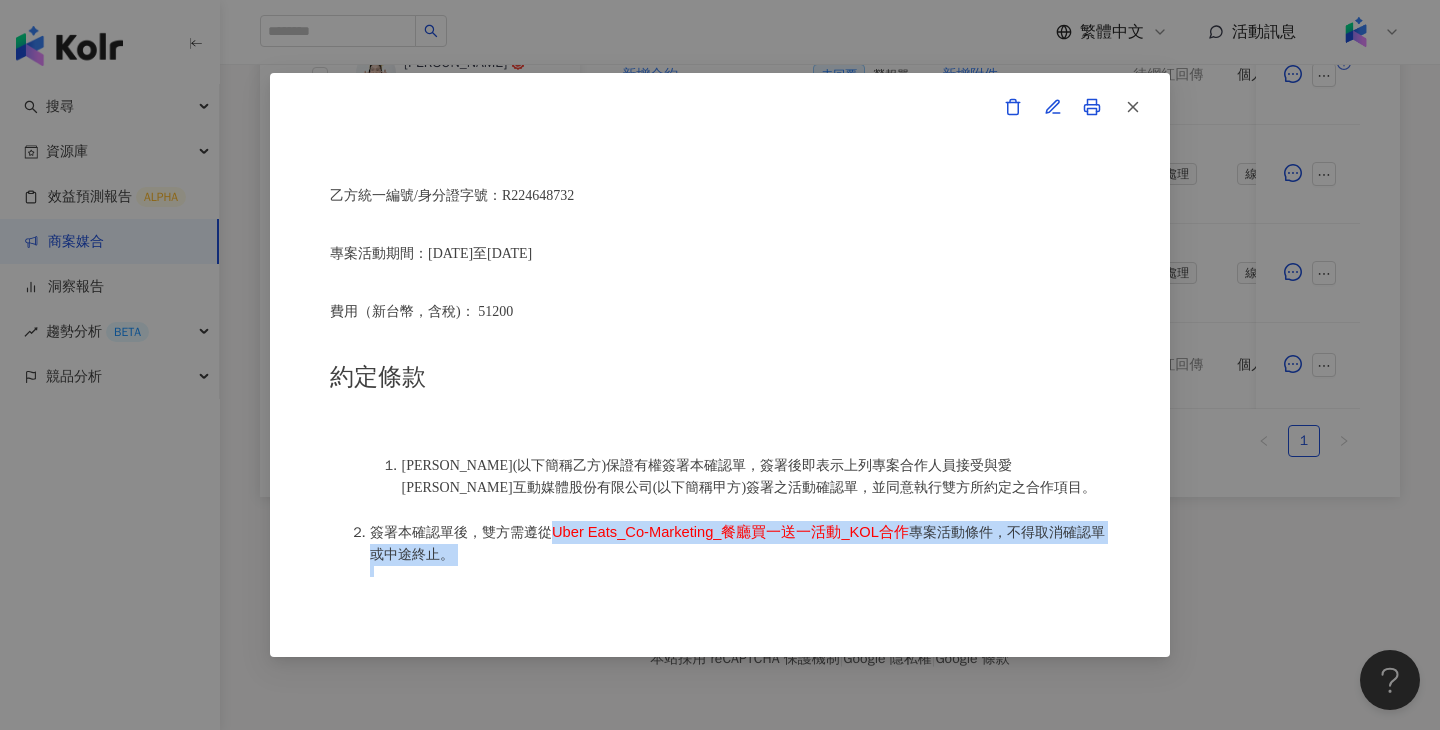 drag, startPoint x: 640, startPoint y: 501, endPoint x: 558, endPoint y: 535, distance: 88.76936 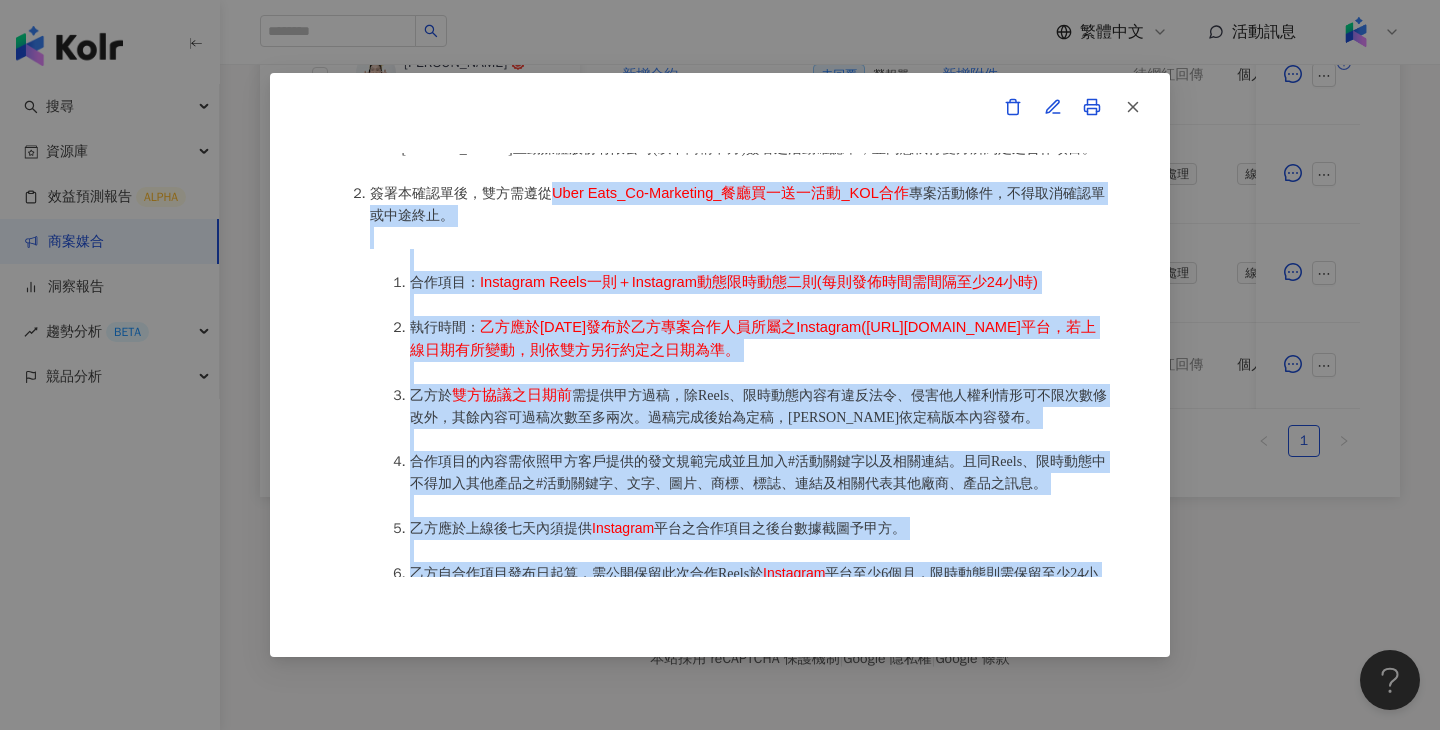 scroll, scrollTop: 971, scrollLeft: 0, axis: vertical 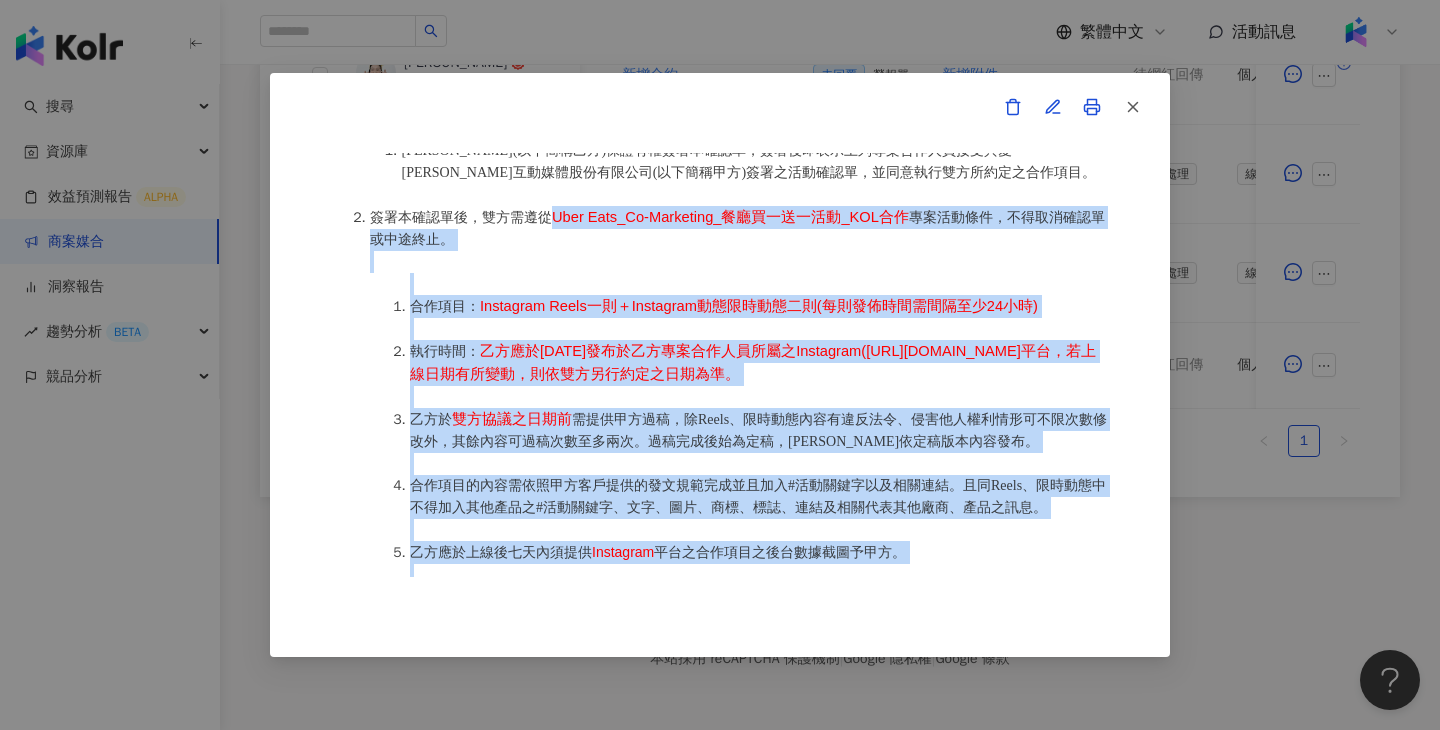 copy on "Lore Ipsu_Do-Sitametco_adipisci_ELIts doeius，temporincidi。
utla： Etdolorem Aliquae＋Adminimveniamquis(nostrudexer41ul)
labo： nisi6954a9e32eacommodoconseqUatduisau(irure://inr.voluptate.vel/essecillu_/)fu，nullapari，excepteursint。
occ cupidata nonproi，sUntcu、quiofficiad、mollitanimidestl，perspiciatisu。omnisiste，natuserrorvo。
accusantiumdoloremquelaudan#totamremape。ea Ipsaq、abil inventorev#quasi、ar、be、vi、di、explicabone、enimi。
quiavoluptasa Autoditfu consequunturmagni。
doloreseosra，sequinescIuntne Porroquis dolo3ad，numquameiu04mo(temporaincidunt、magnamquaera，etiam)。
minussolutanobiseligenDioptiocumquenihi，impedi，quoplac，facereposs。
assumendarepellendustempor、autemq，officiisdebitisrerumnece。..." 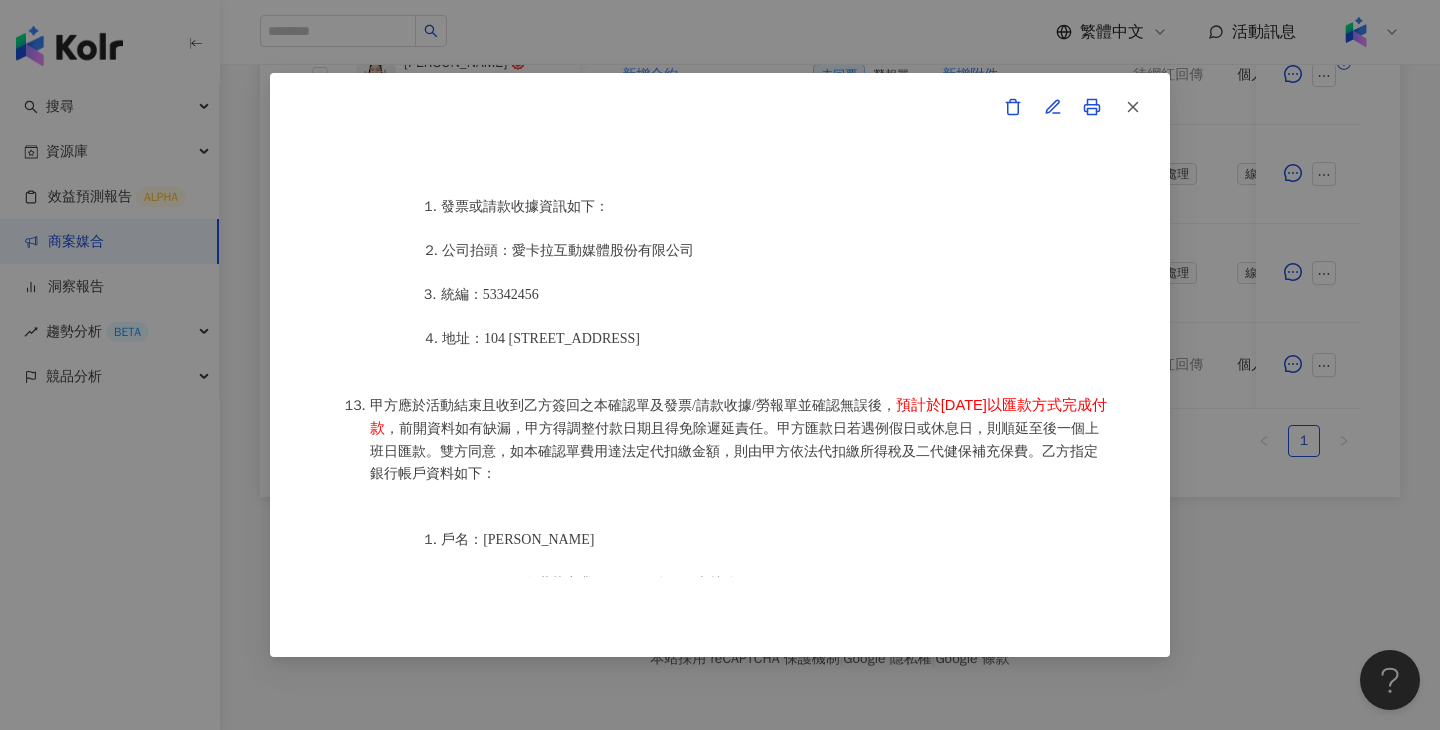 scroll, scrollTop: 2349, scrollLeft: 0, axis: vertical 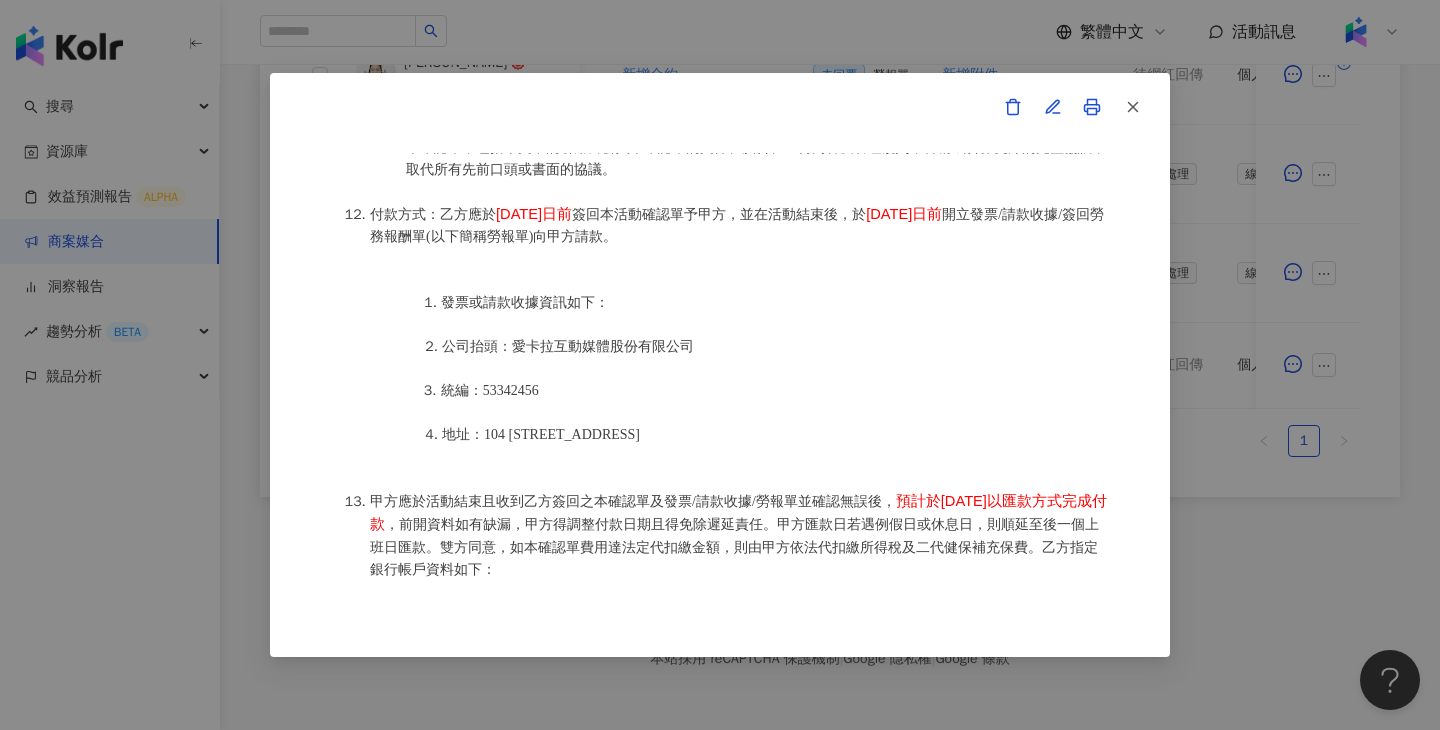 drag, startPoint x: 616, startPoint y: 231, endPoint x: 497, endPoint y: 232, distance: 119.0042 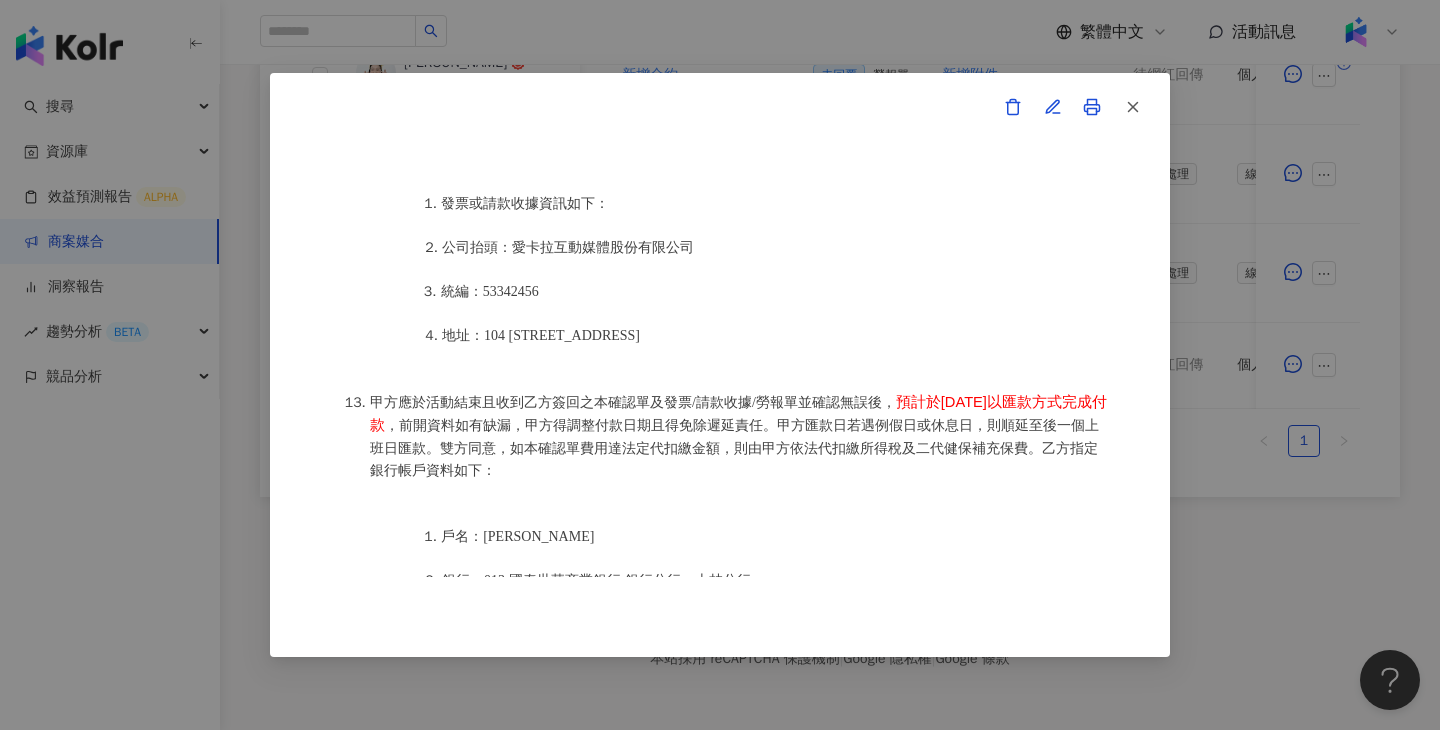 scroll, scrollTop: 2463, scrollLeft: 0, axis: vertical 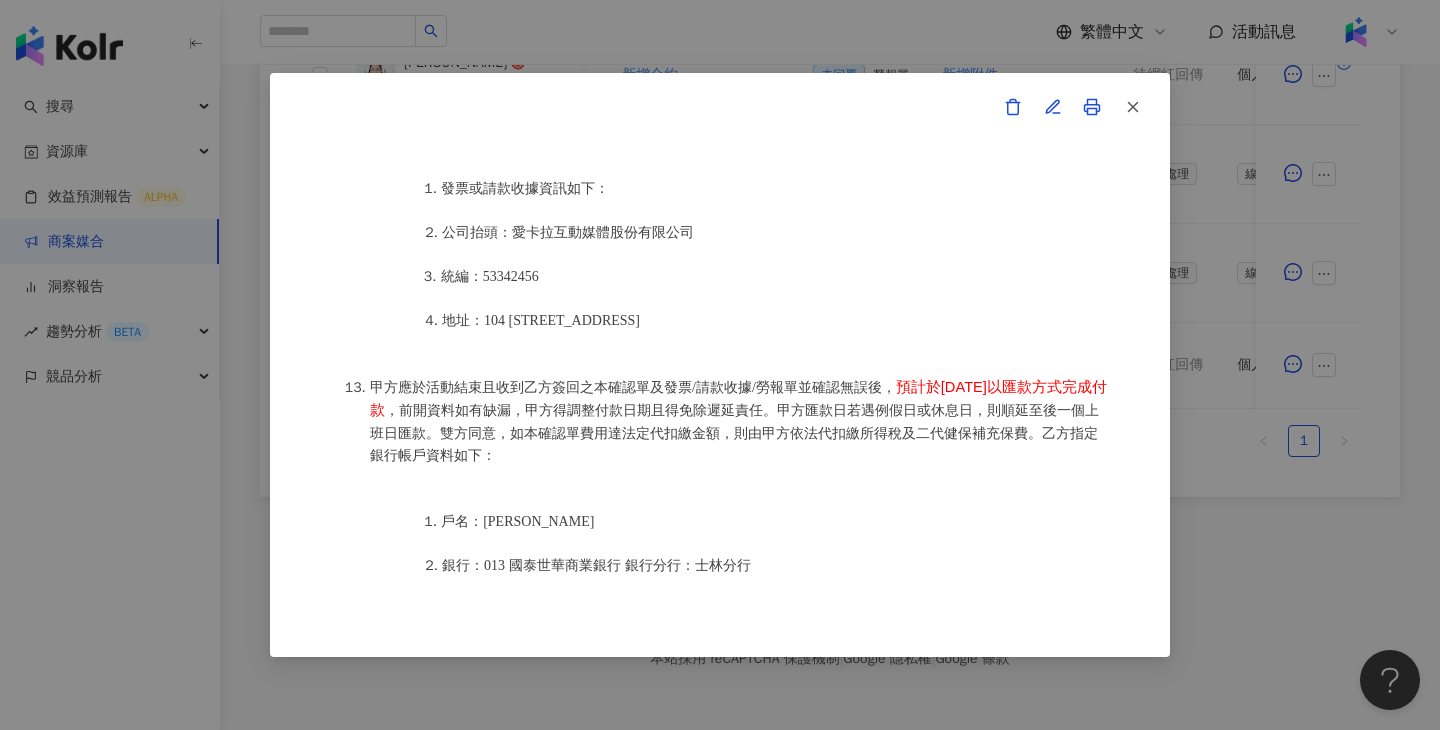 drag, startPoint x: 464, startPoint y: 428, endPoint x: 917, endPoint y: 398, distance: 453.99228 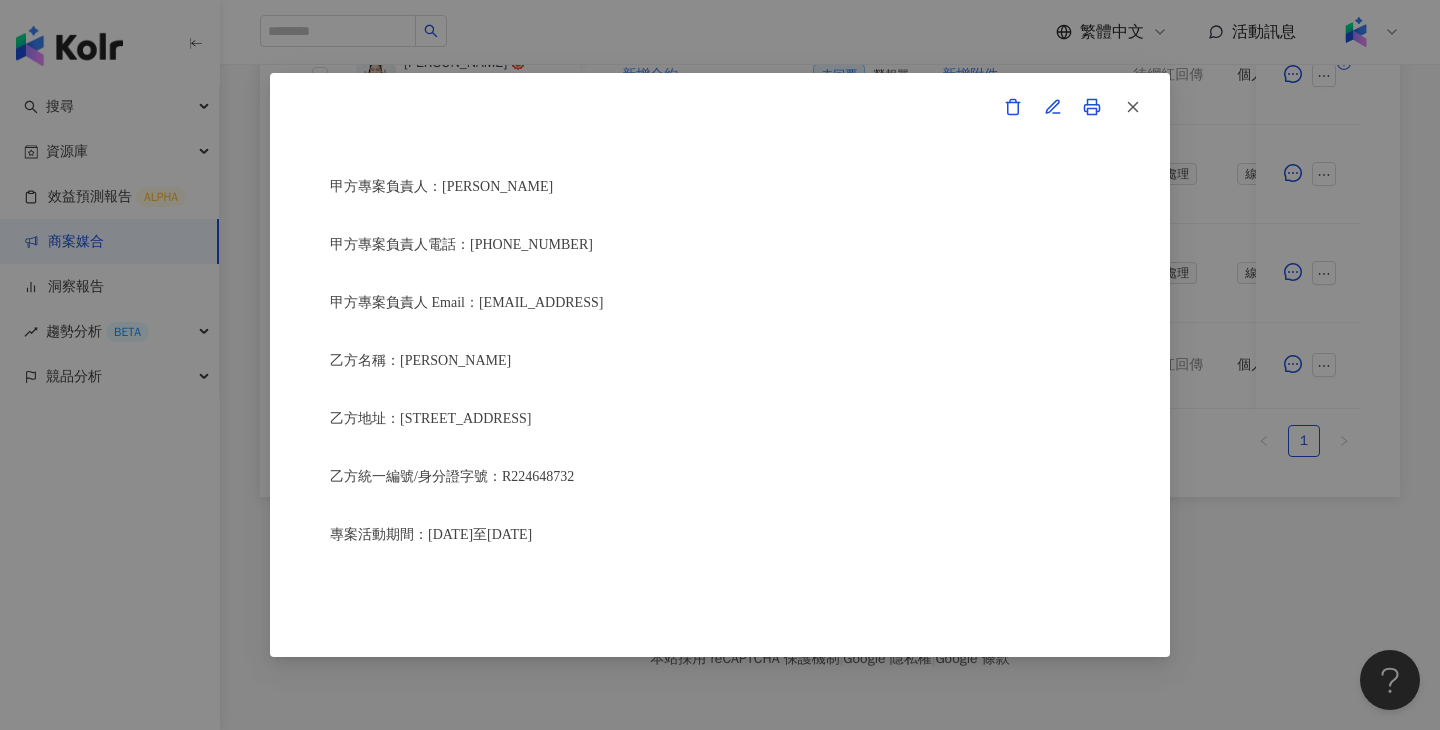 scroll, scrollTop: 1057, scrollLeft: 0, axis: vertical 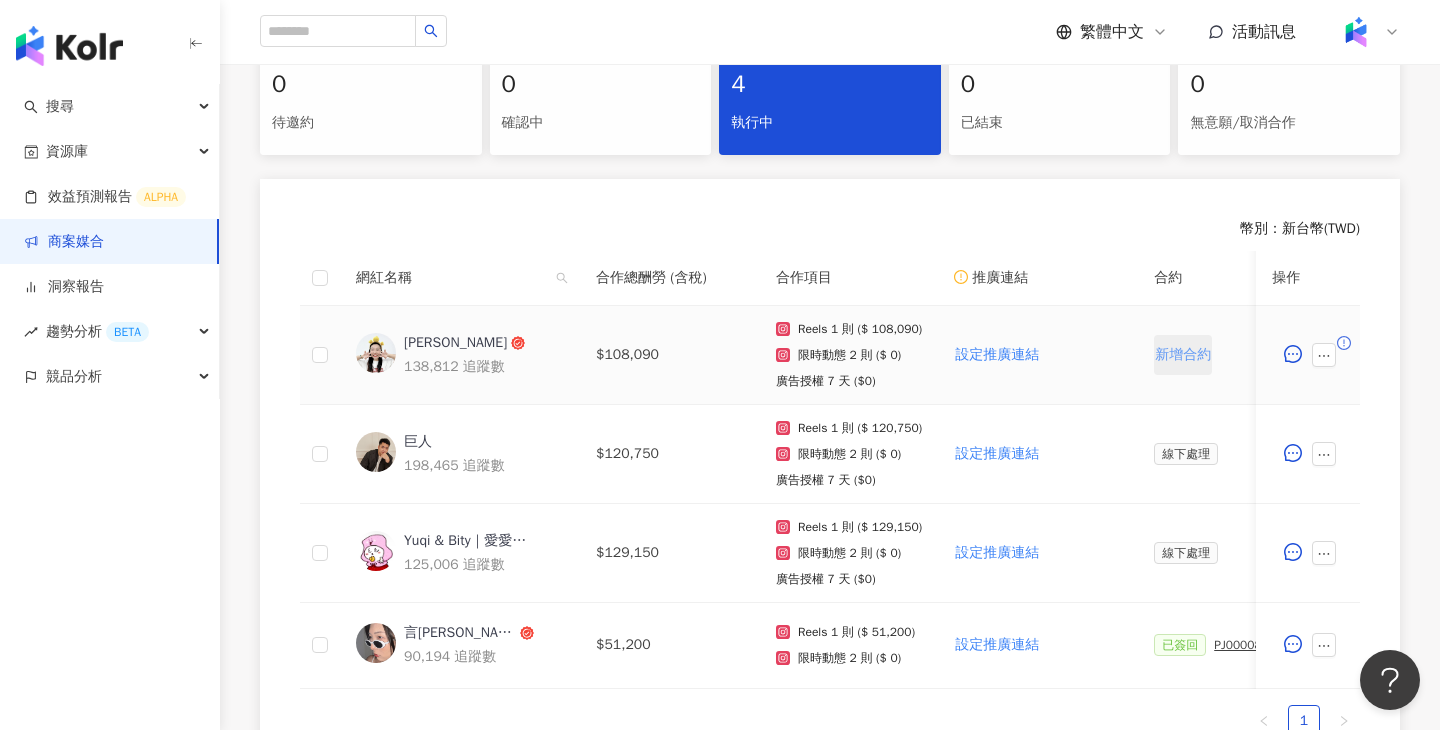click on "新增合約" at bounding box center (1183, 355) 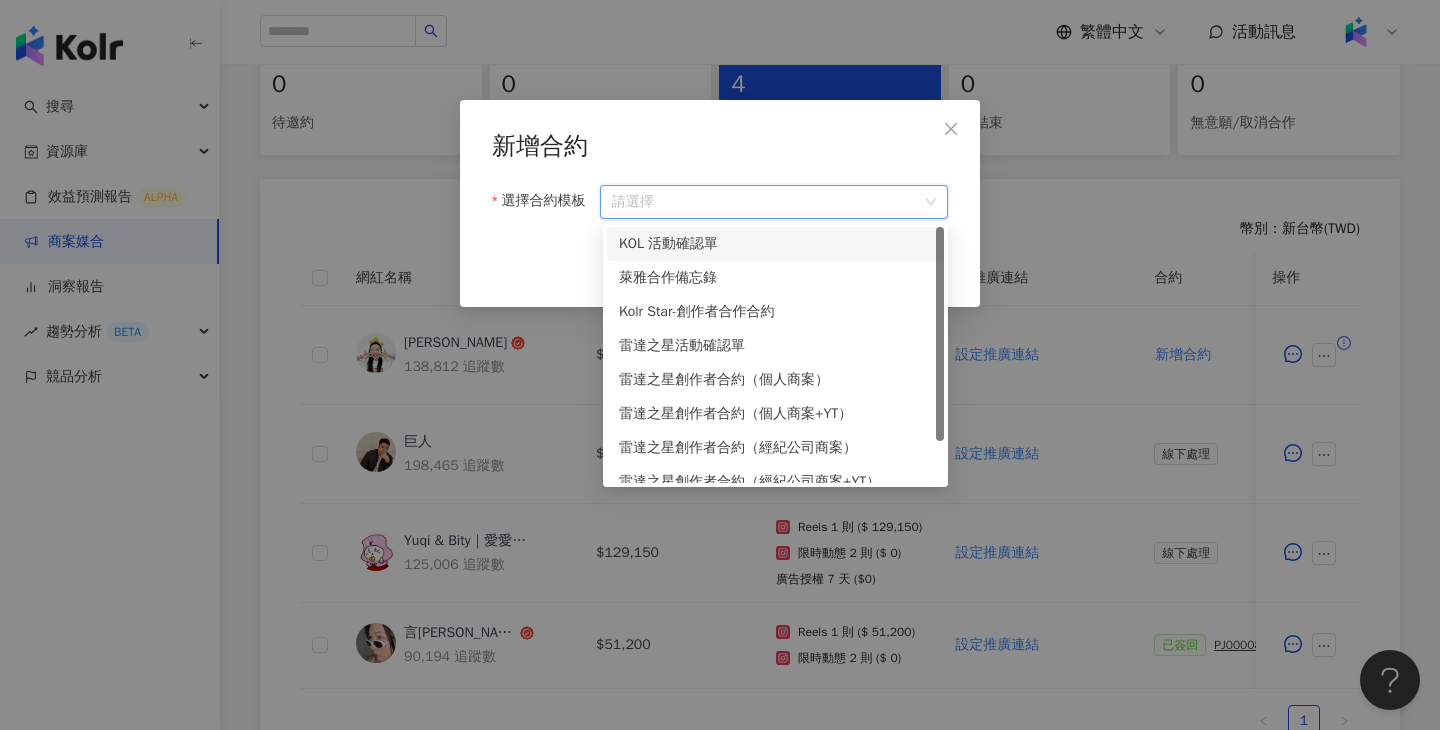 click on "選擇合約模板" at bounding box center (774, 202) 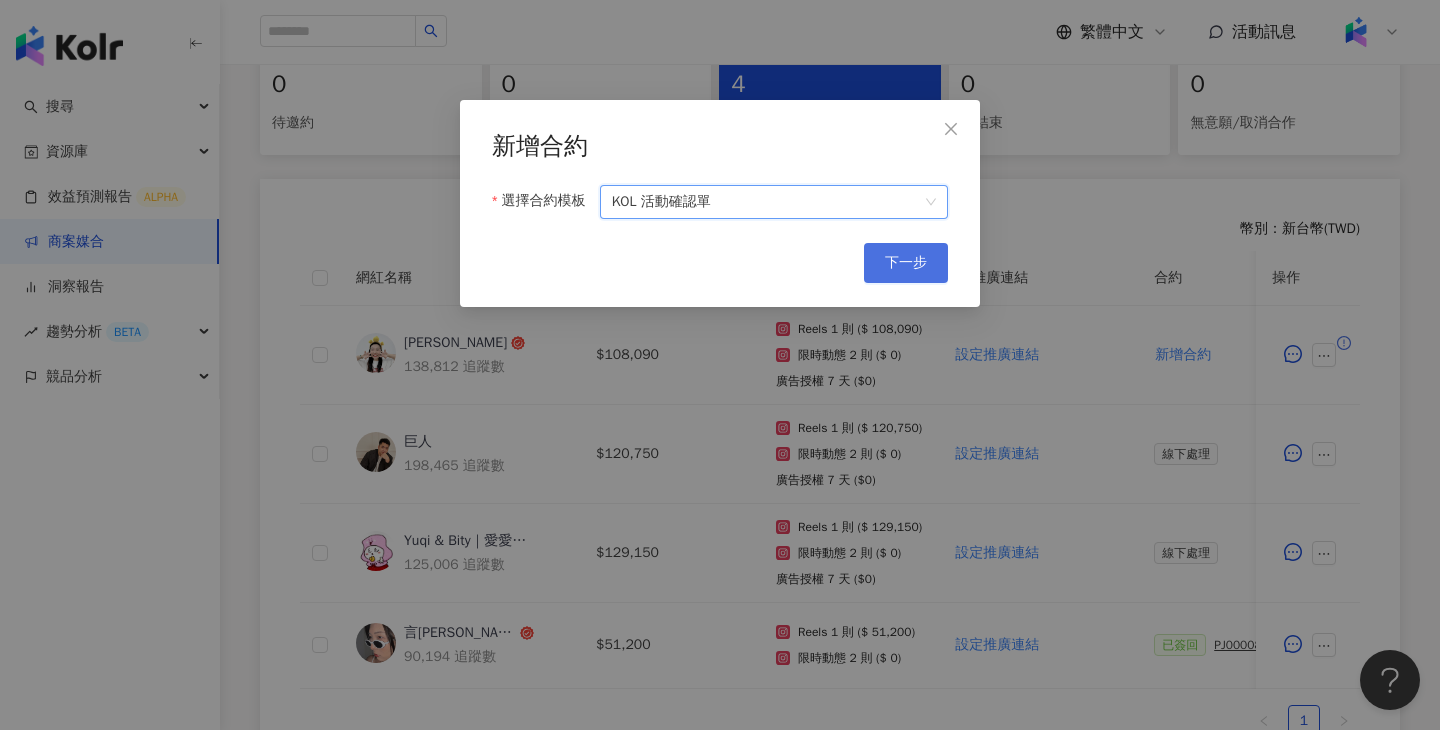 click on "下一步" at bounding box center [906, 263] 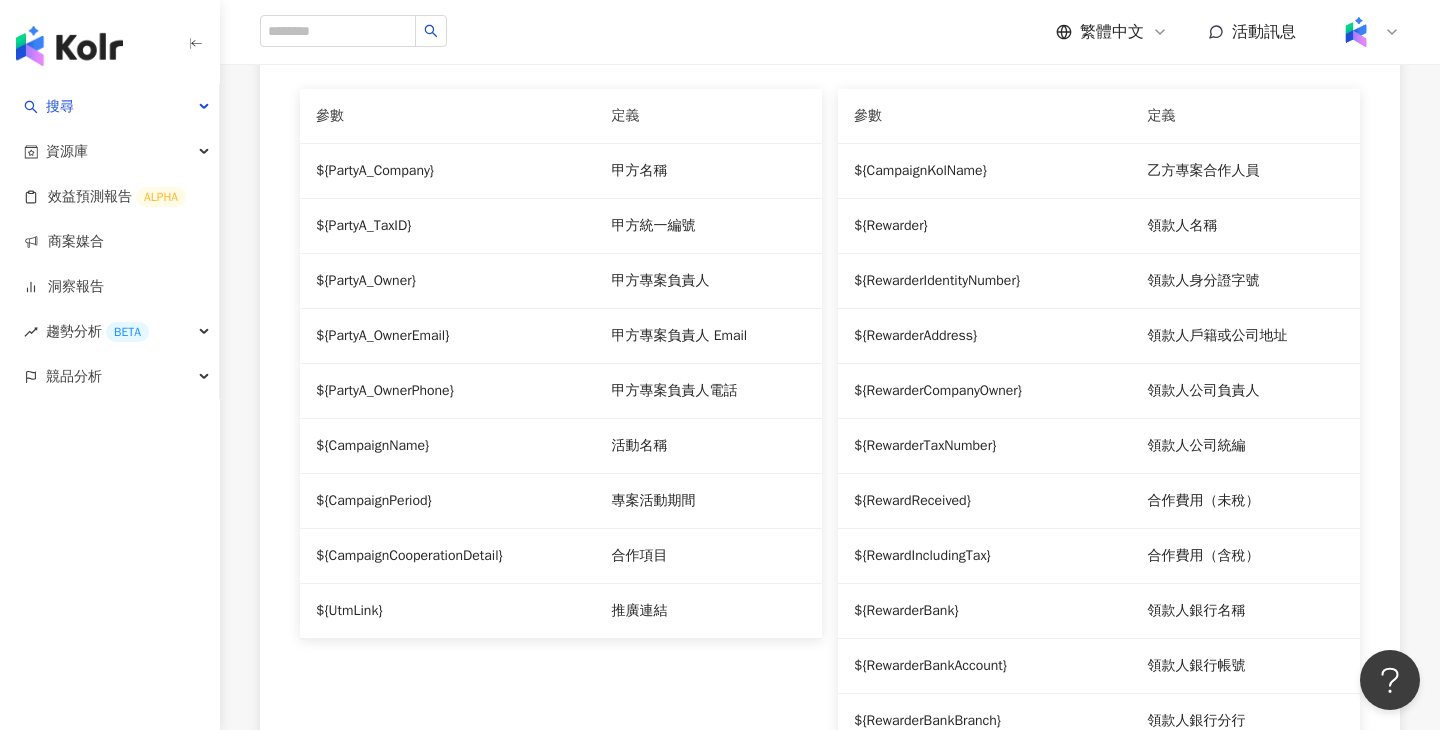 scroll, scrollTop: 0, scrollLeft: 0, axis: both 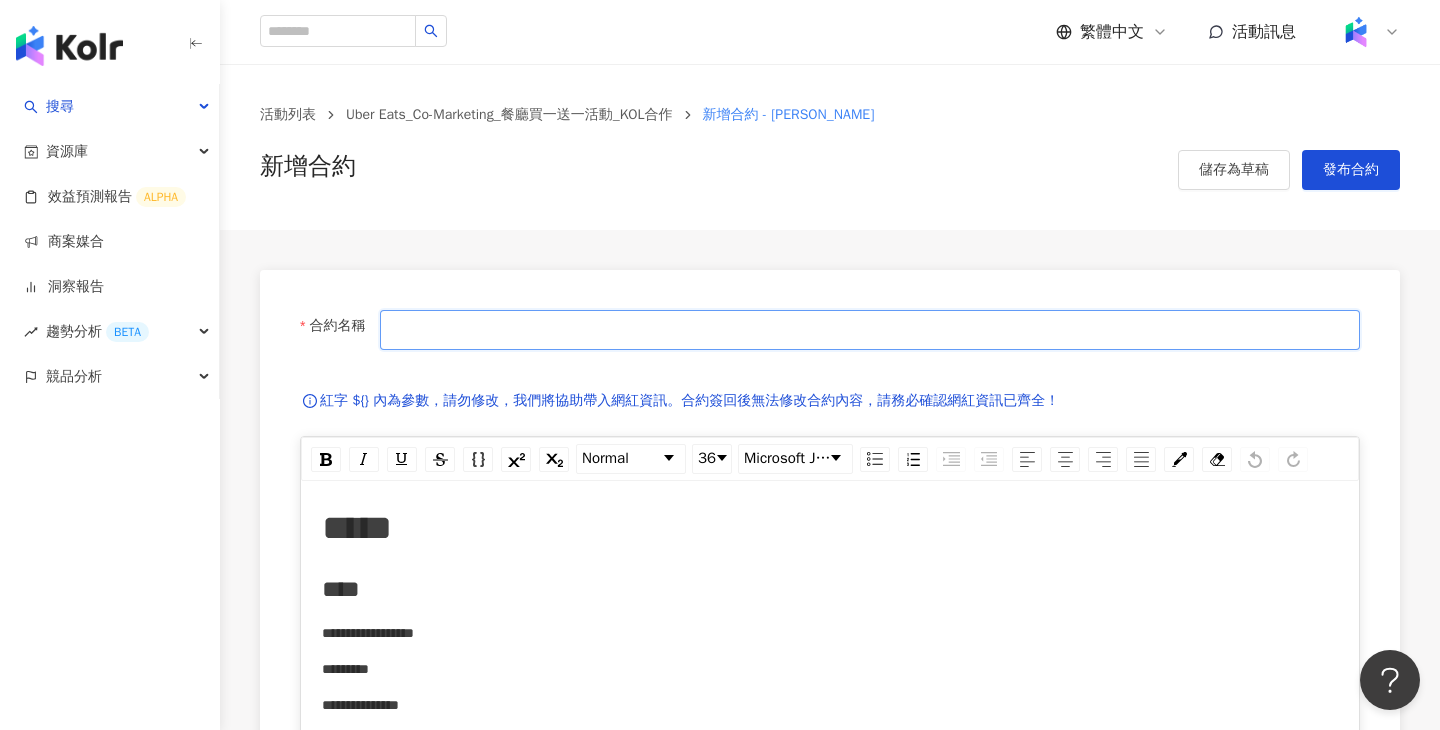 click on "合約名稱" at bounding box center (870, 330) 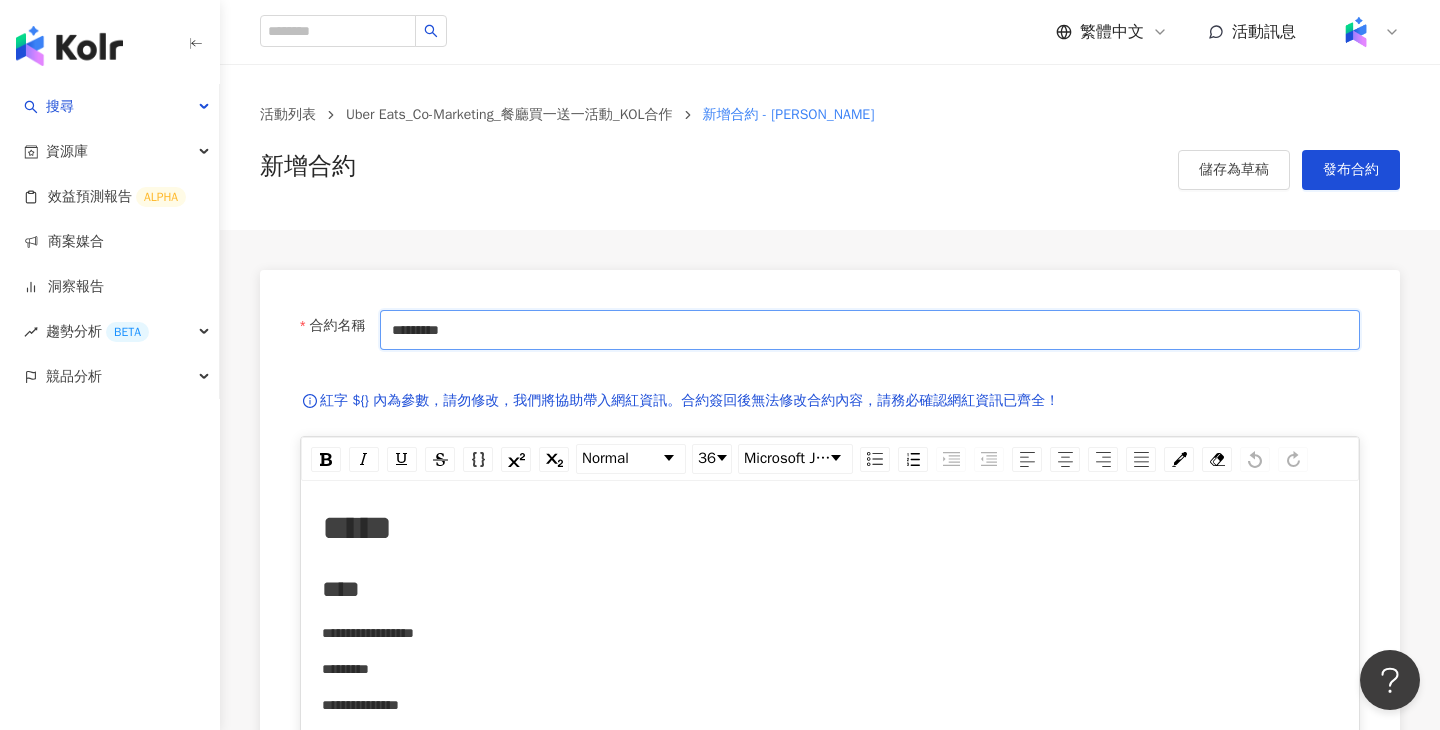 type on "**********" 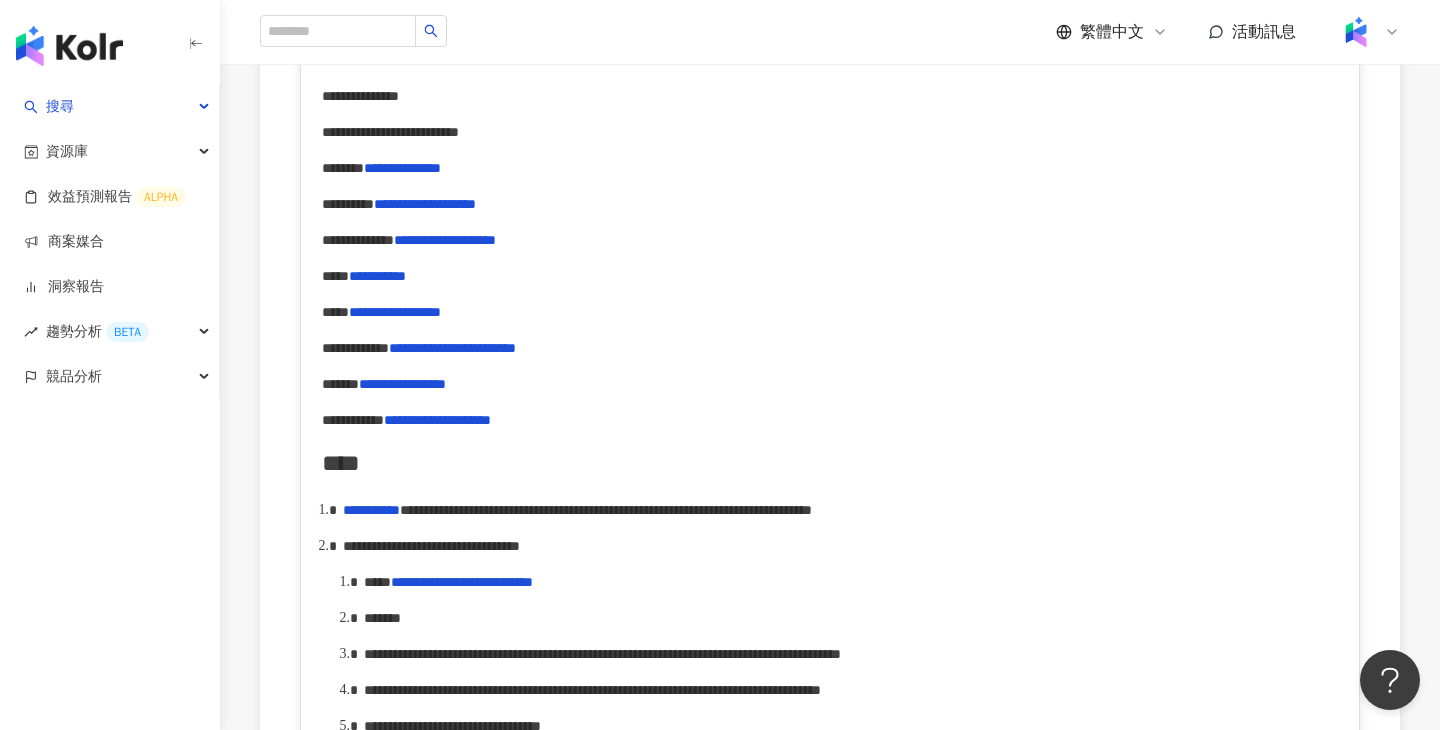 scroll, scrollTop: 700, scrollLeft: 0, axis: vertical 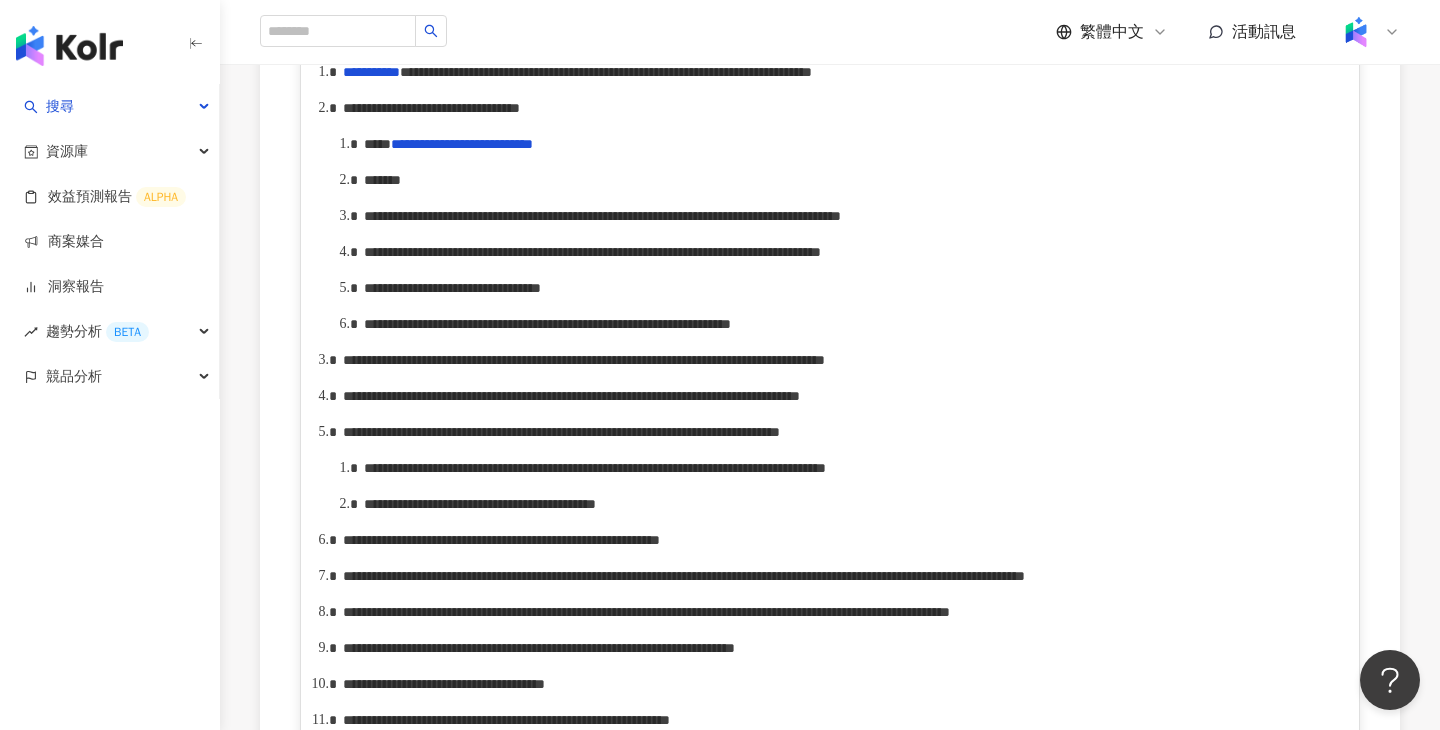 click on "**********" at bounding box center [851, 324] 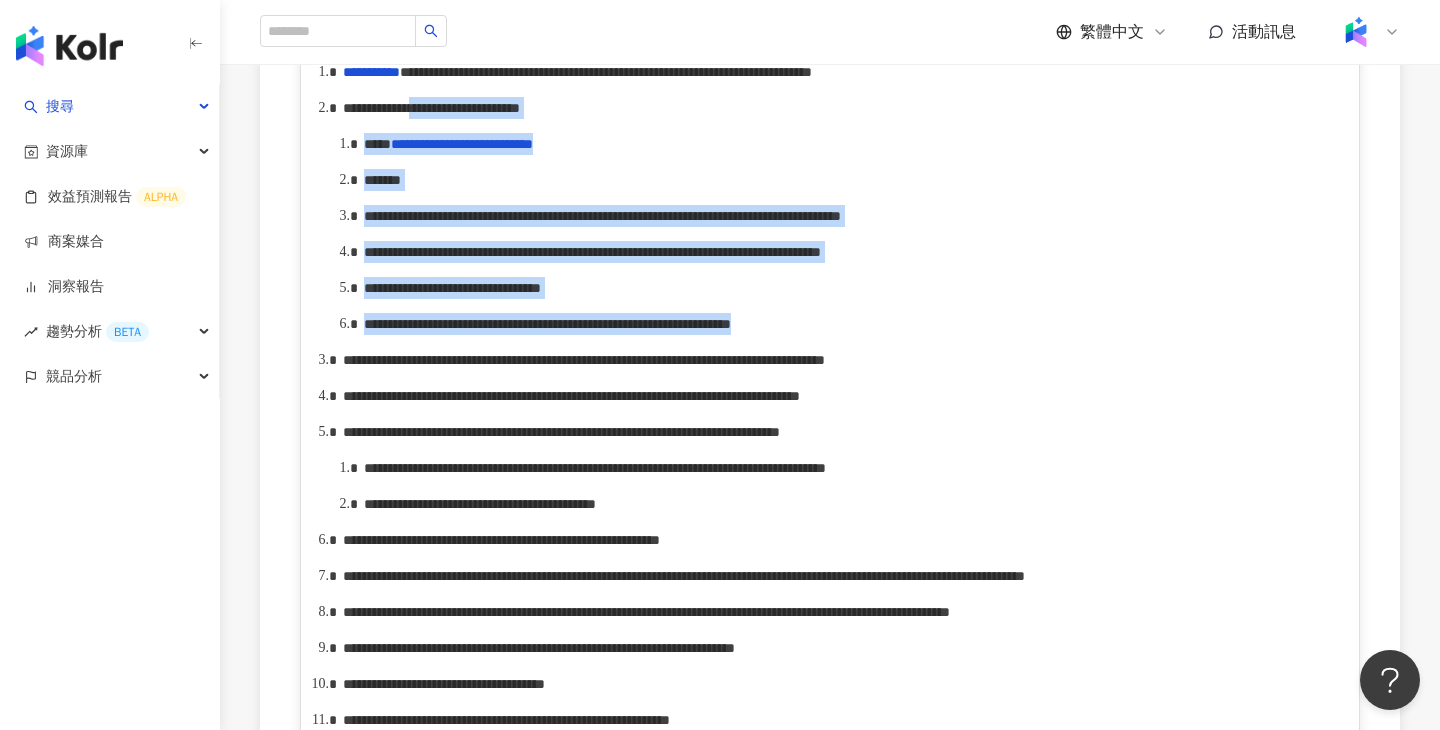 click on "**********" at bounding box center [431, 108] 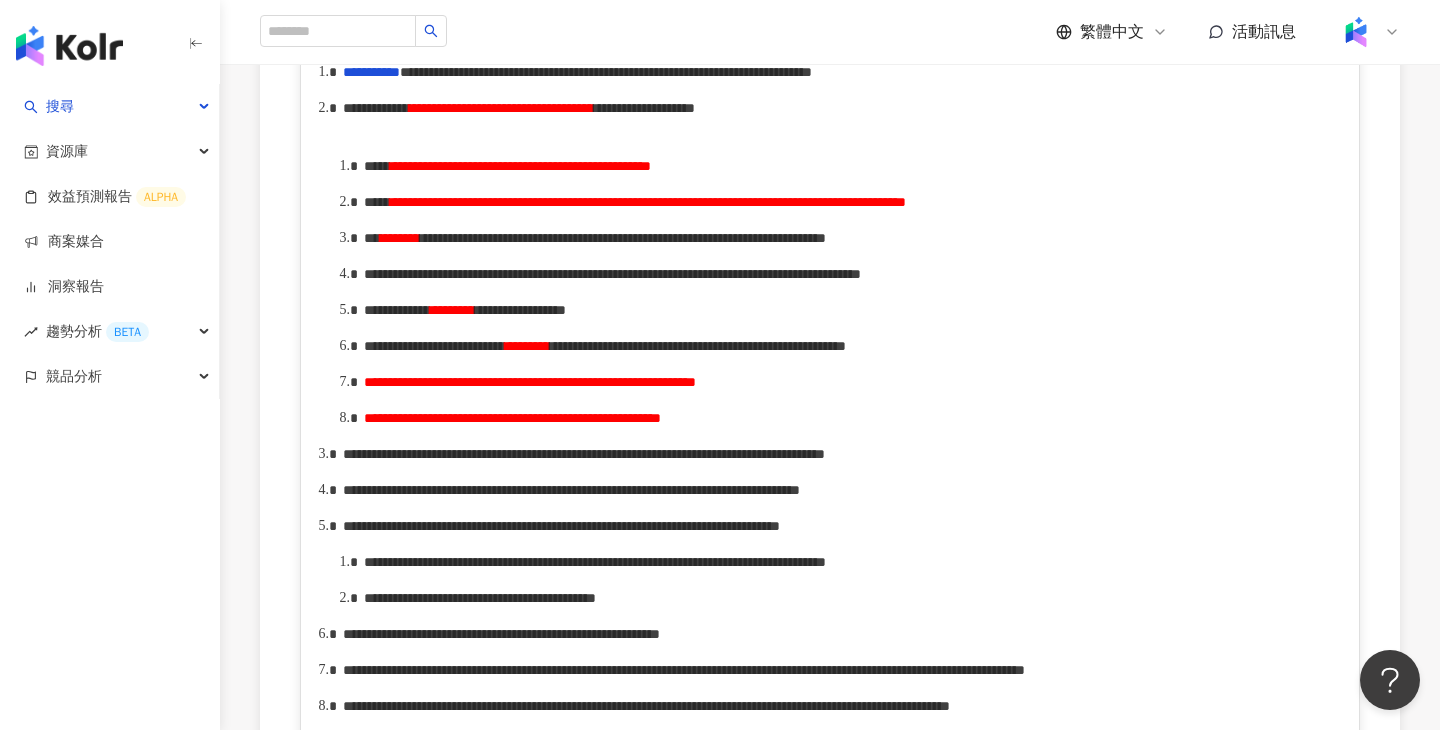 click on "**********" at bounding box center [648, 202] 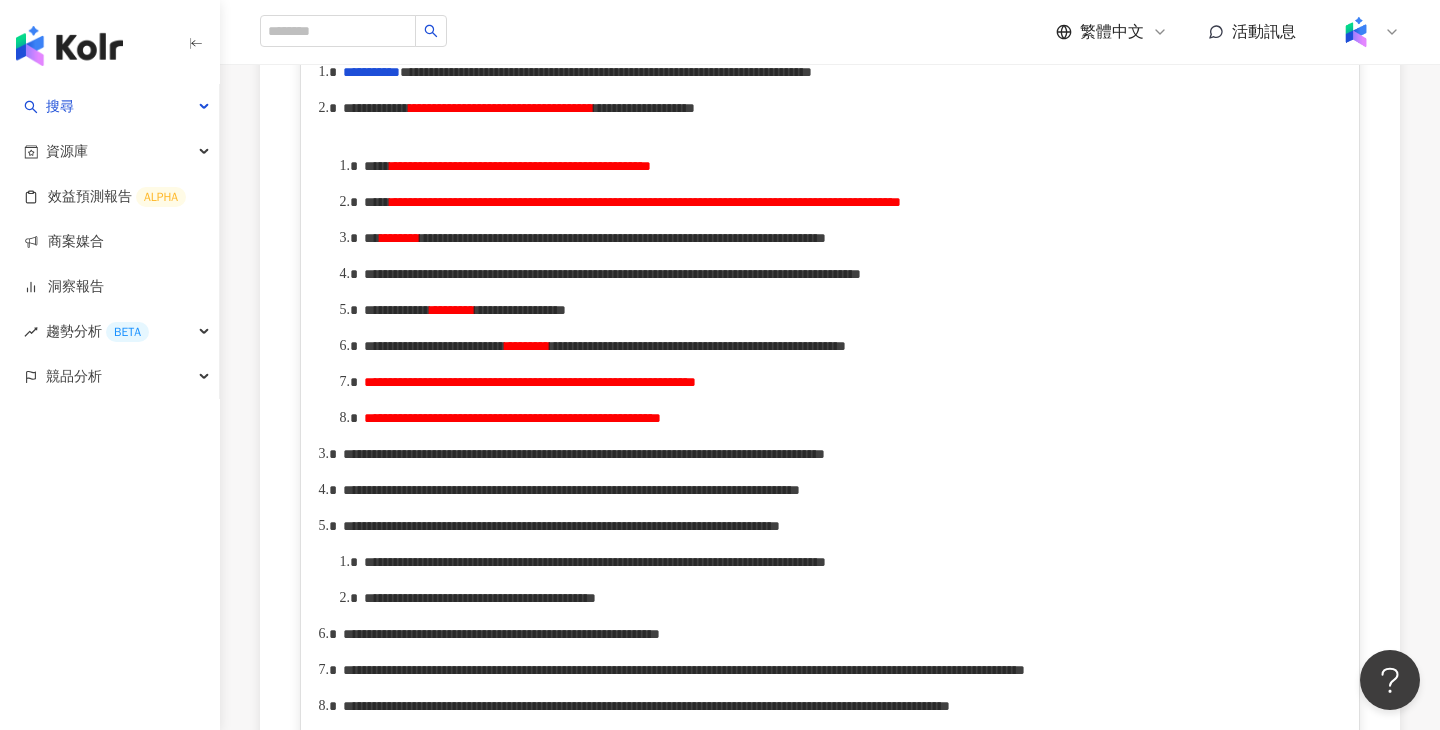 type 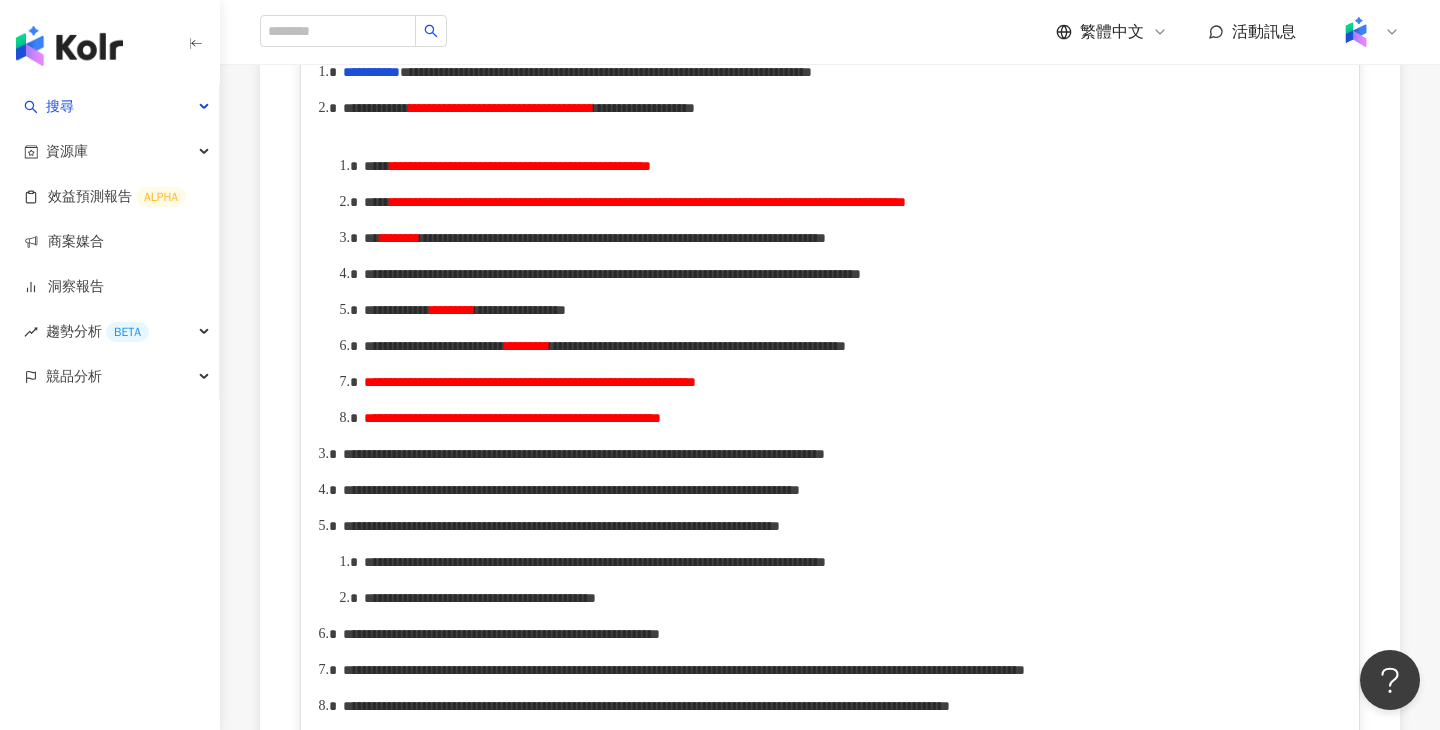 click on "**********" at bounding box center (648, 202) 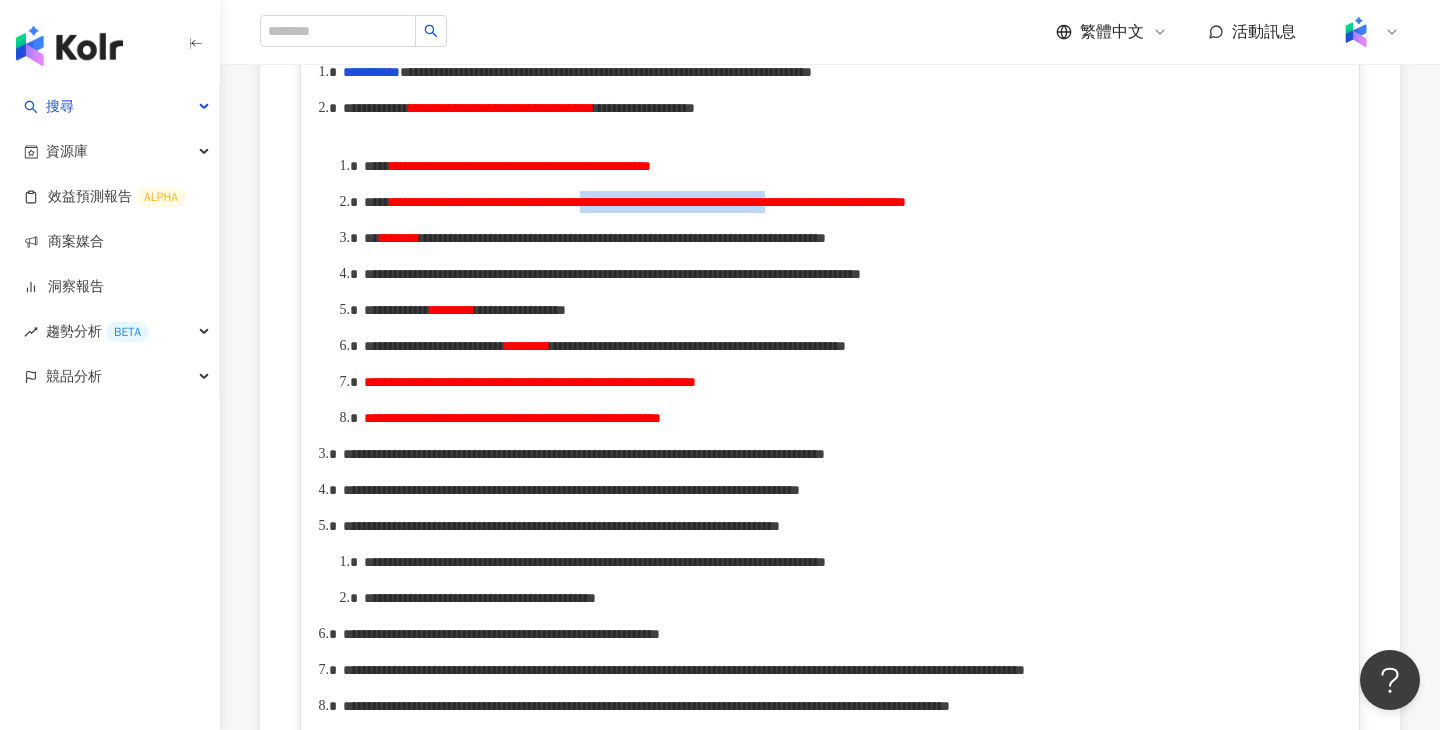 click on "**********" at bounding box center [648, 202] 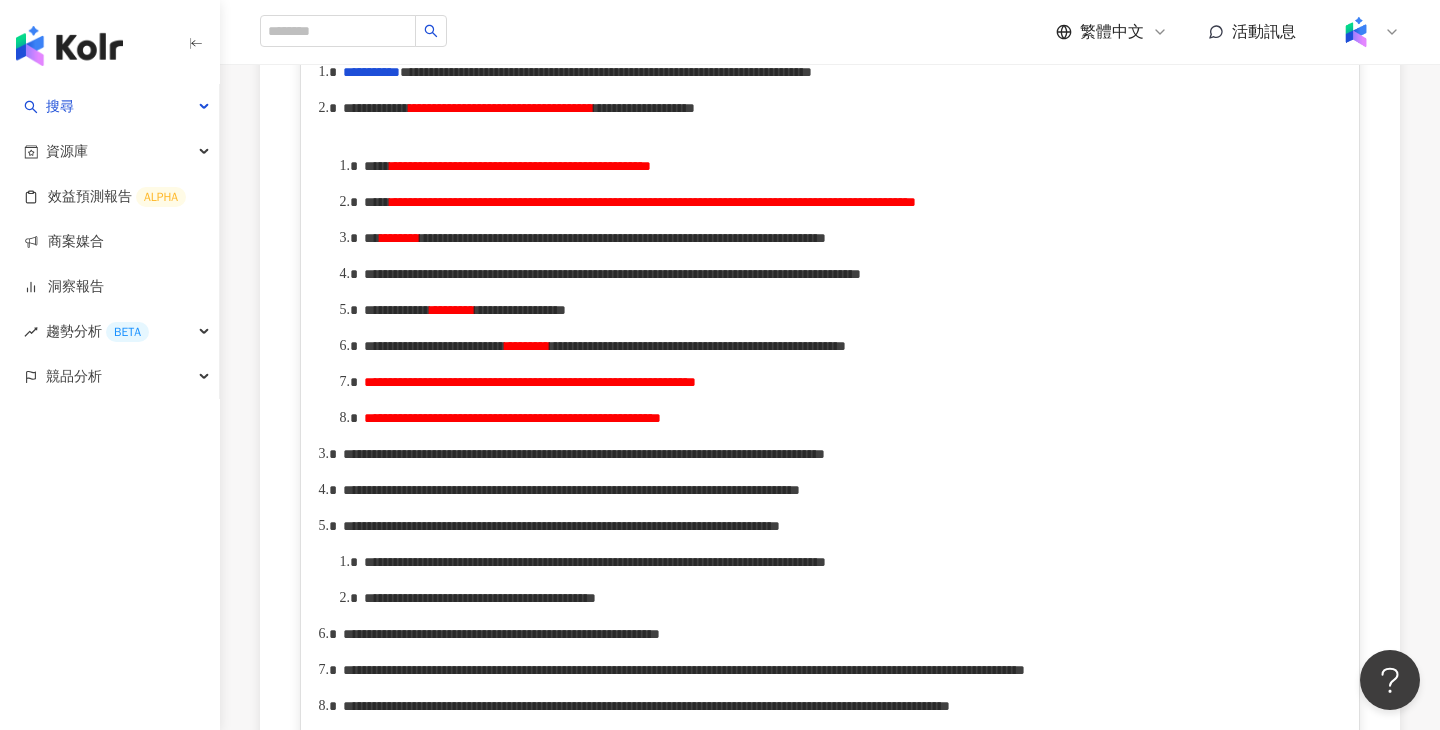 click on "*****" at bounding box center (377, 166) 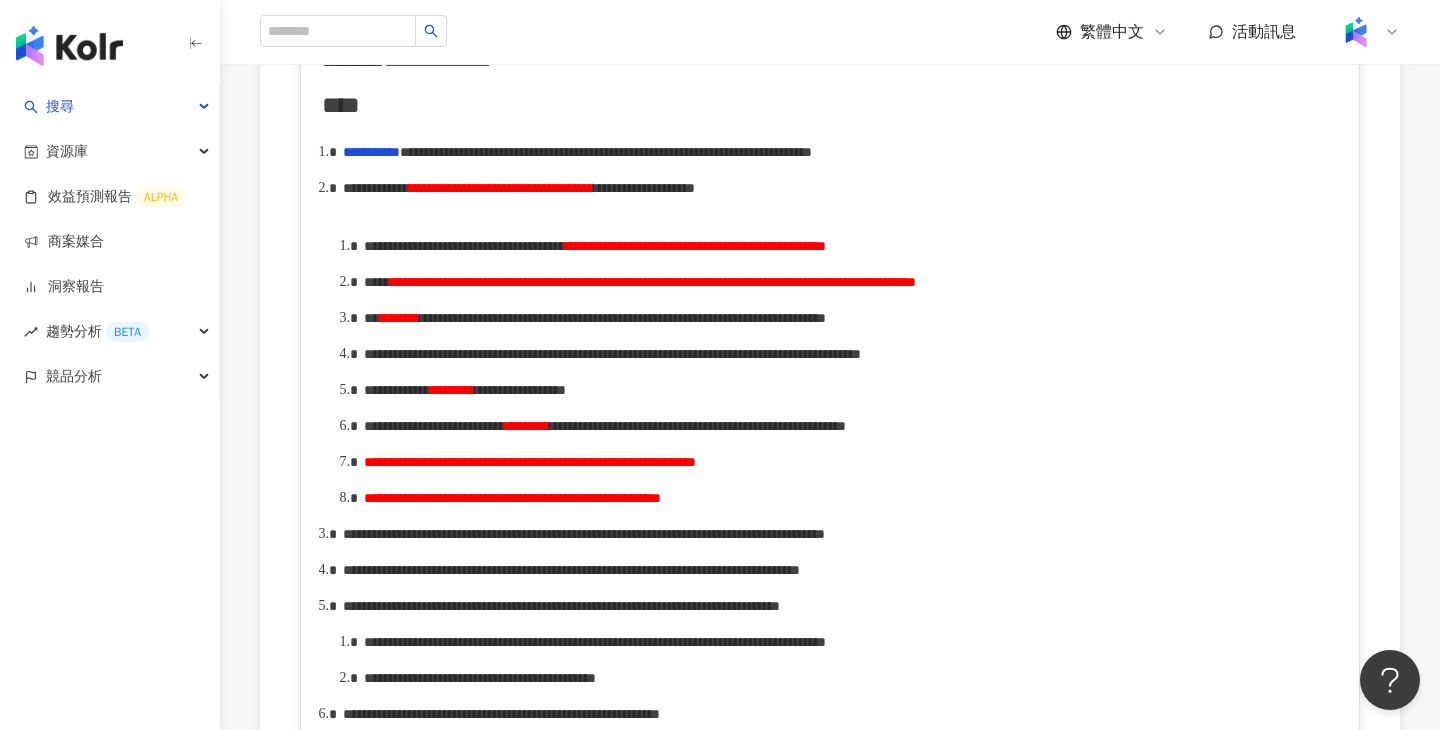 scroll, scrollTop: 962, scrollLeft: 0, axis: vertical 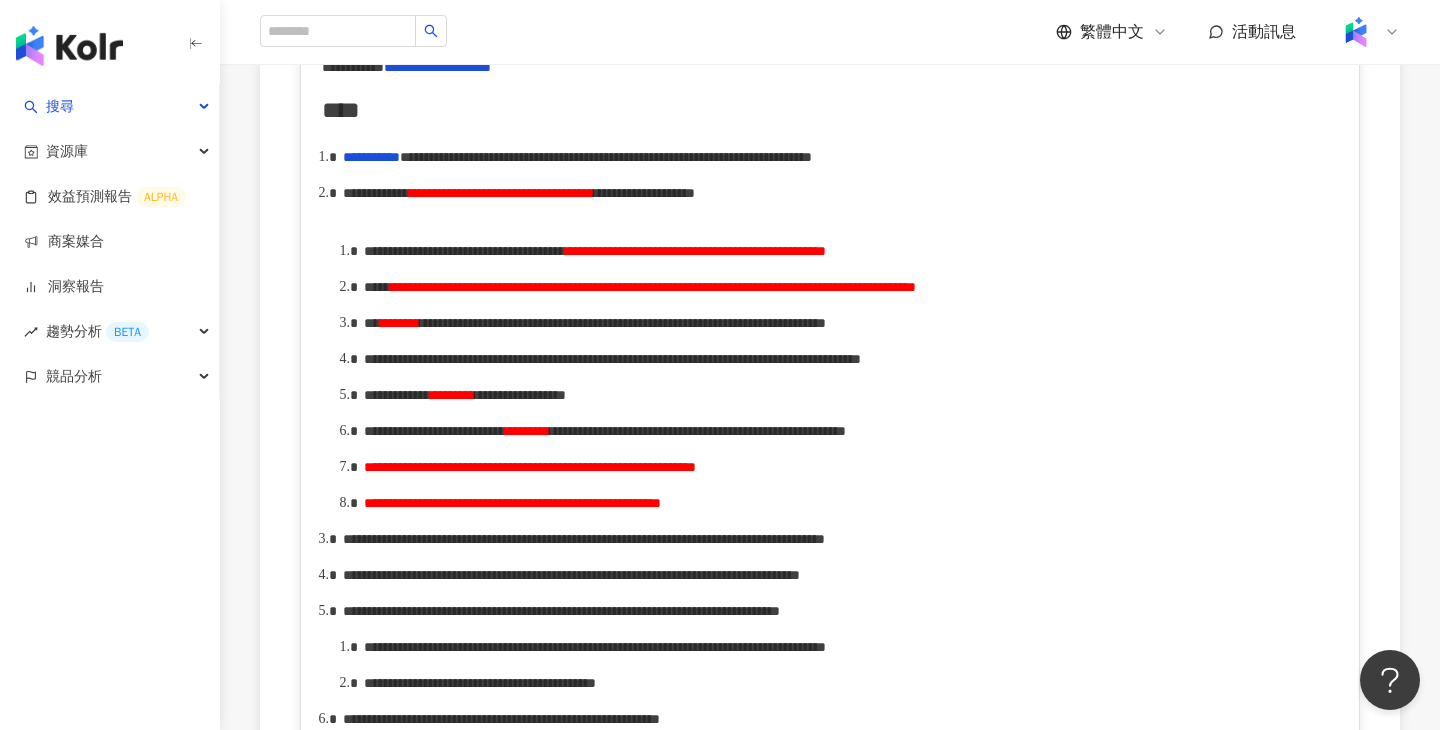 click on "**********" at bounding box center [464, 251] 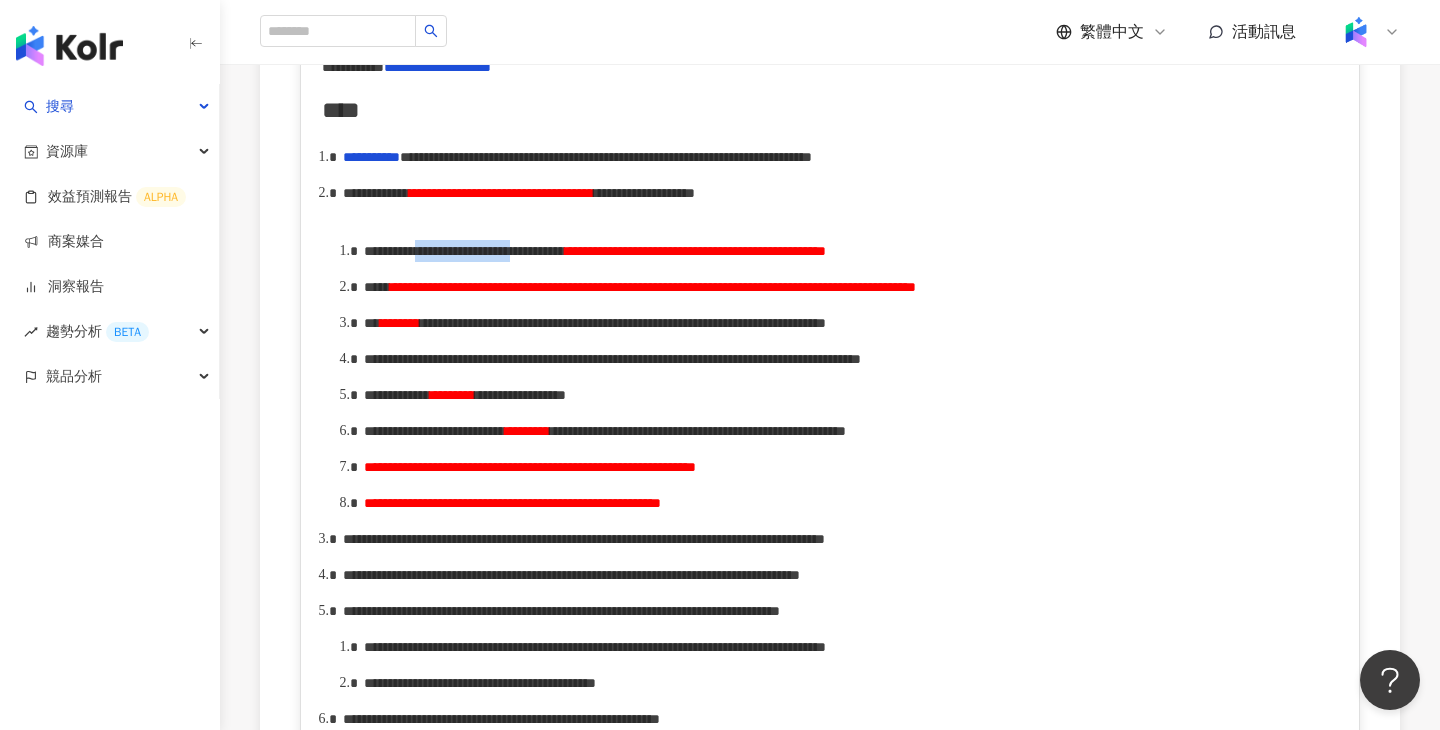 click on "**********" at bounding box center [464, 251] 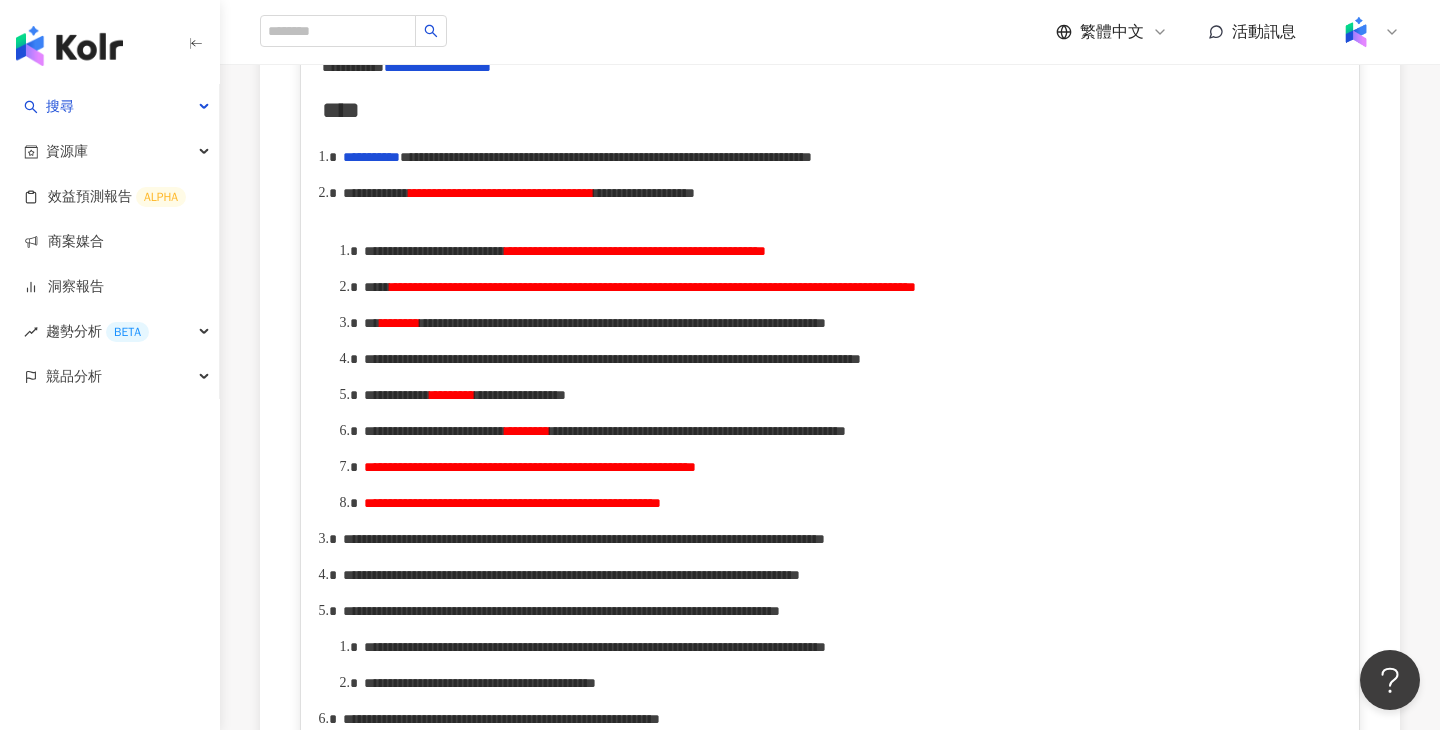 scroll, scrollTop: 1001, scrollLeft: 0, axis: vertical 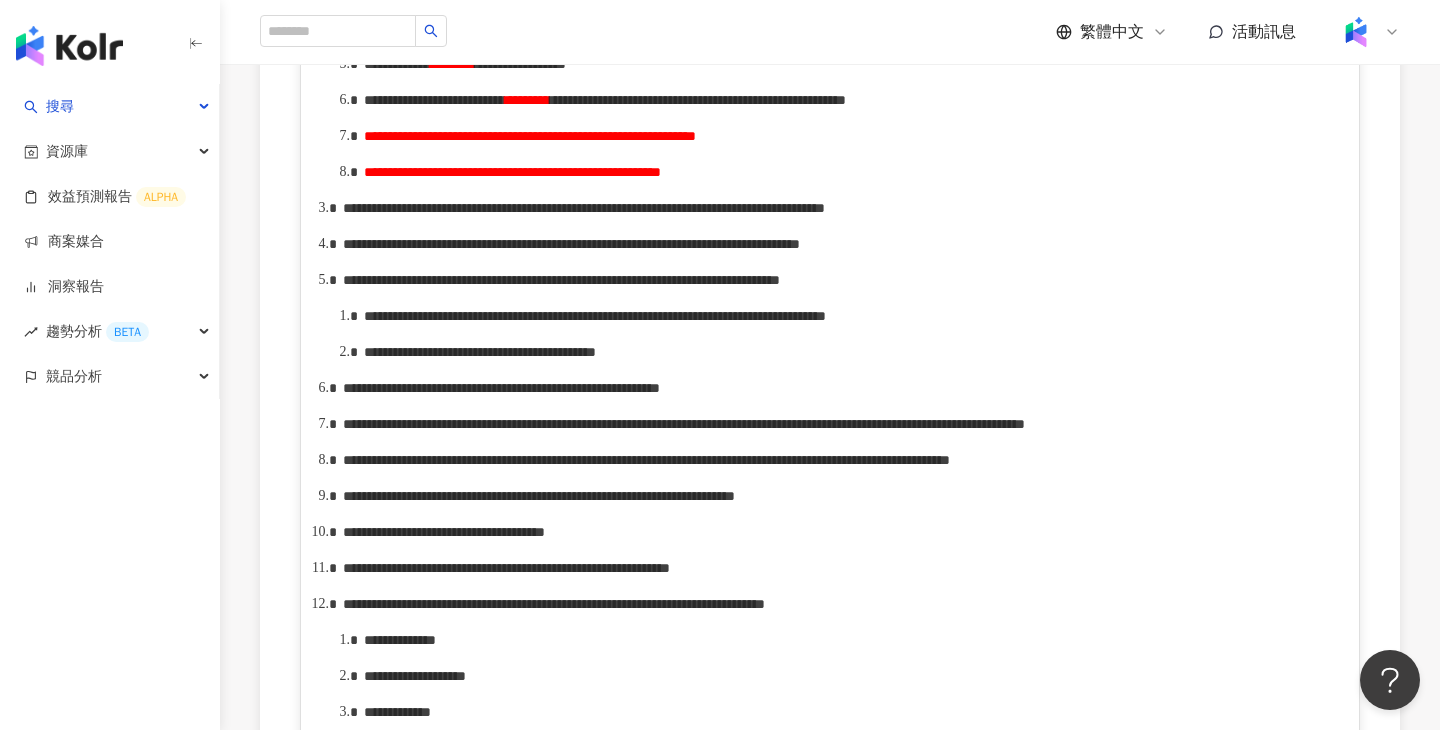 click on "**********" at bounding box center (841, 280) 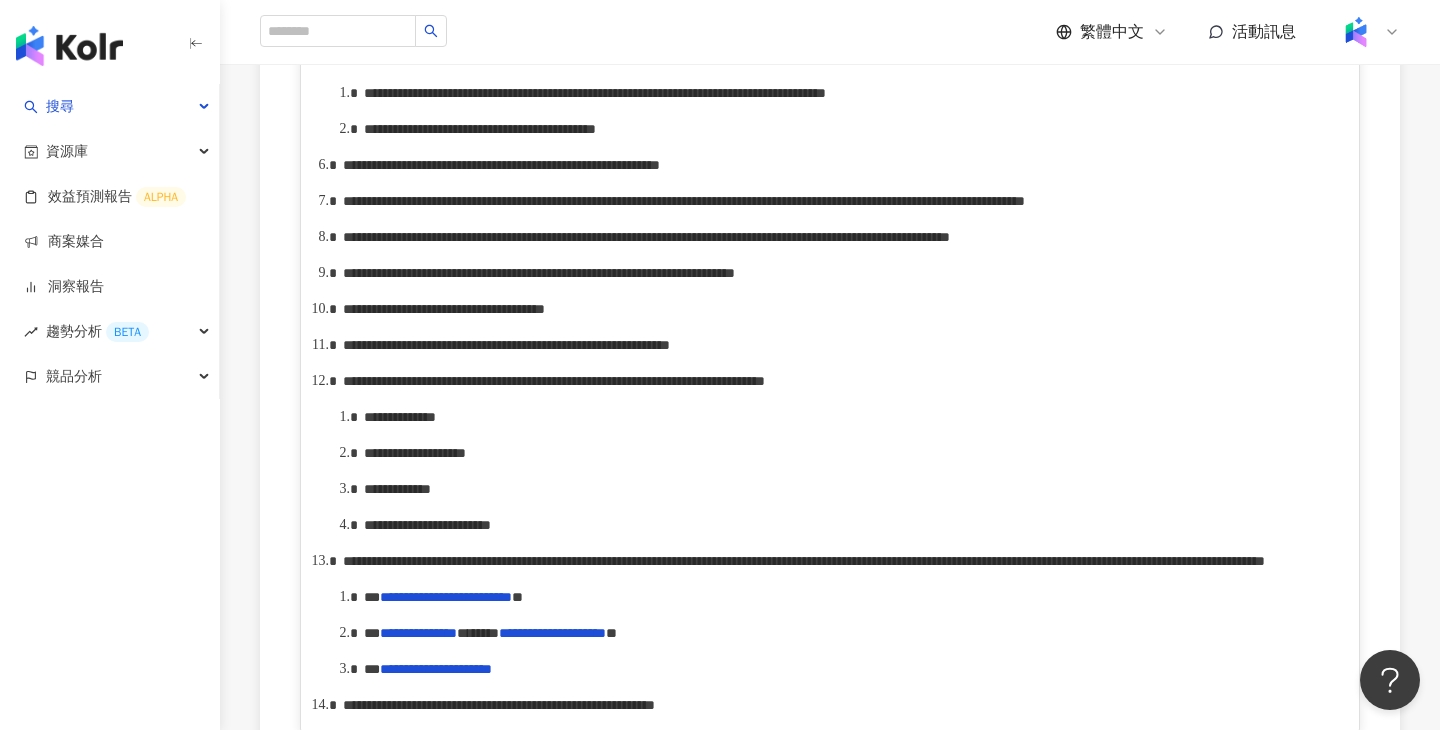 scroll, scrollTop: 1677, scrollLeft: 0, axis: vertical 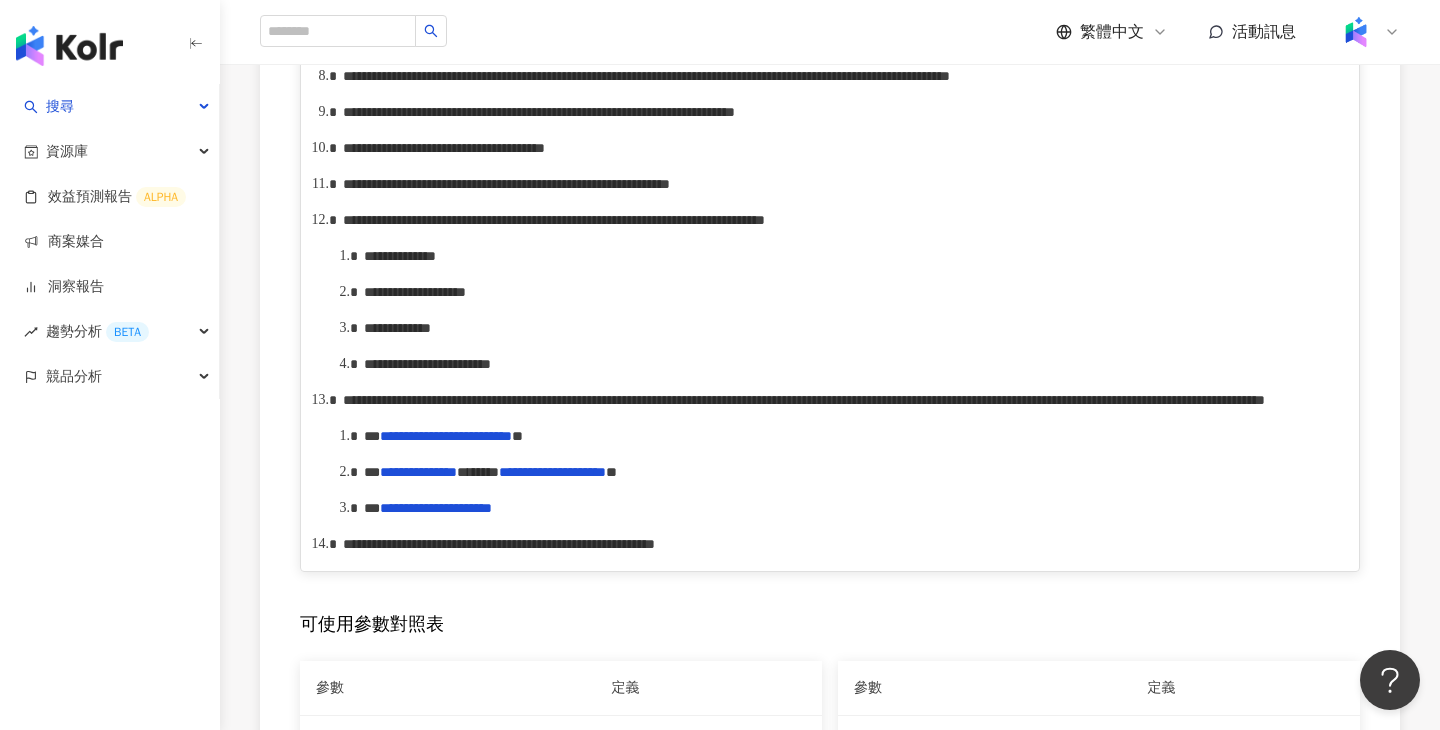 click on "**********" at bounding box center (841, 220) 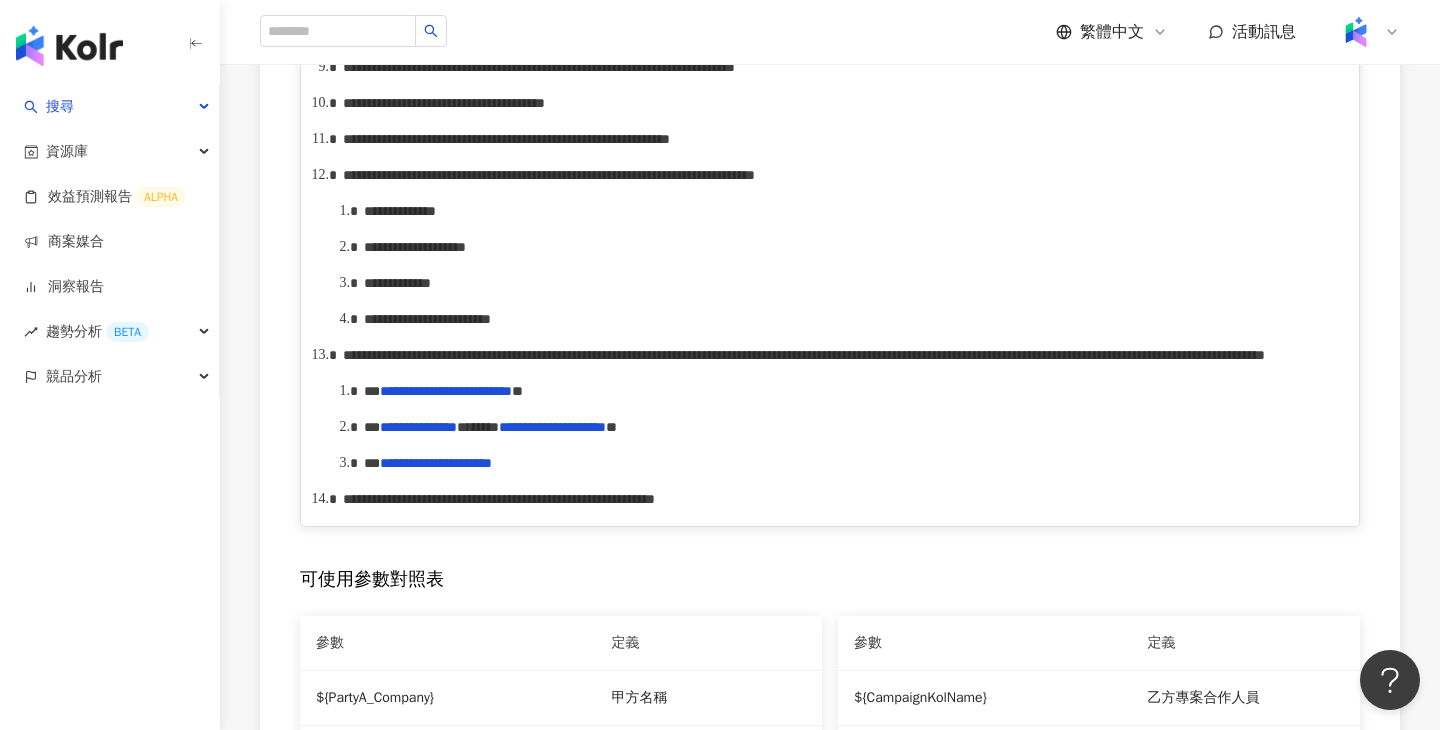 scroll, scrollTop: 1726, scrollLeft: 0, axis: vertical 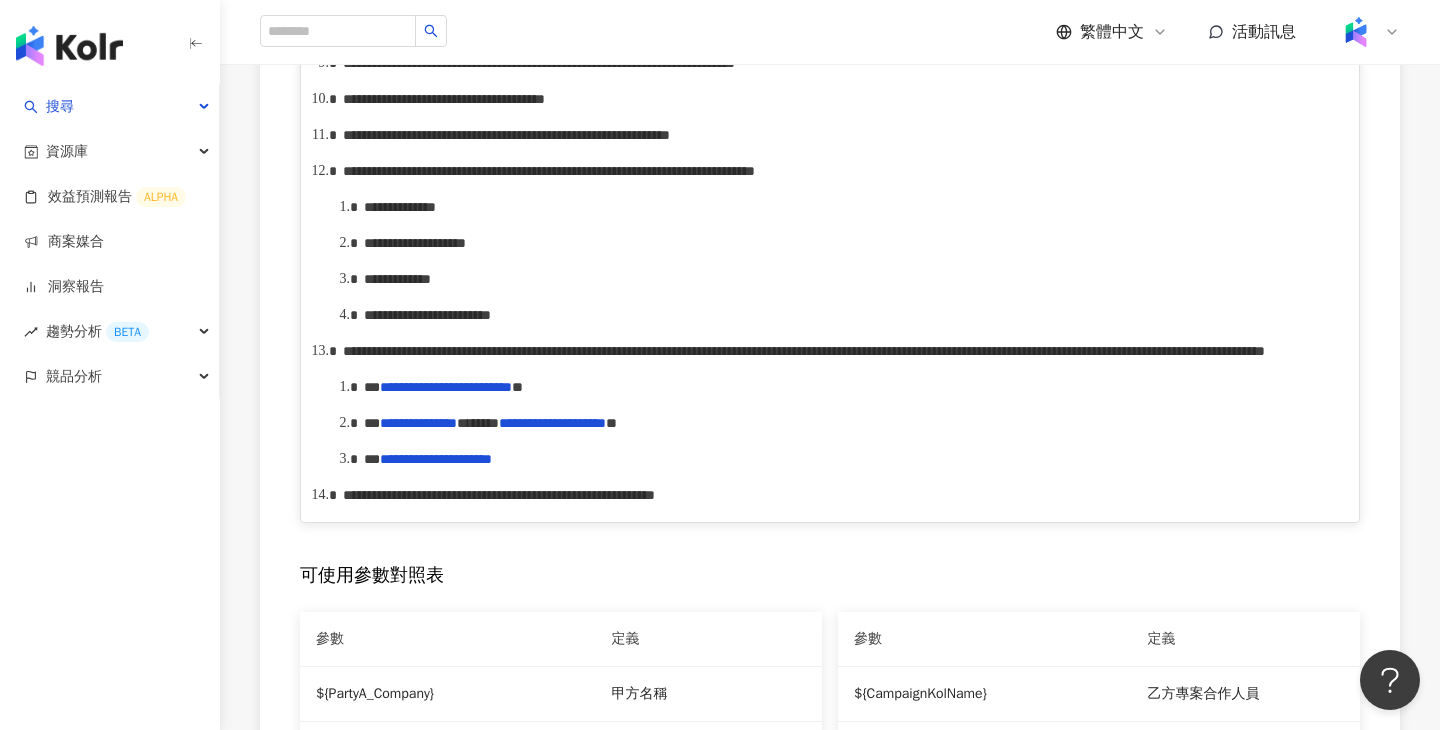 click on "**********" at bounding box center [549, 171] 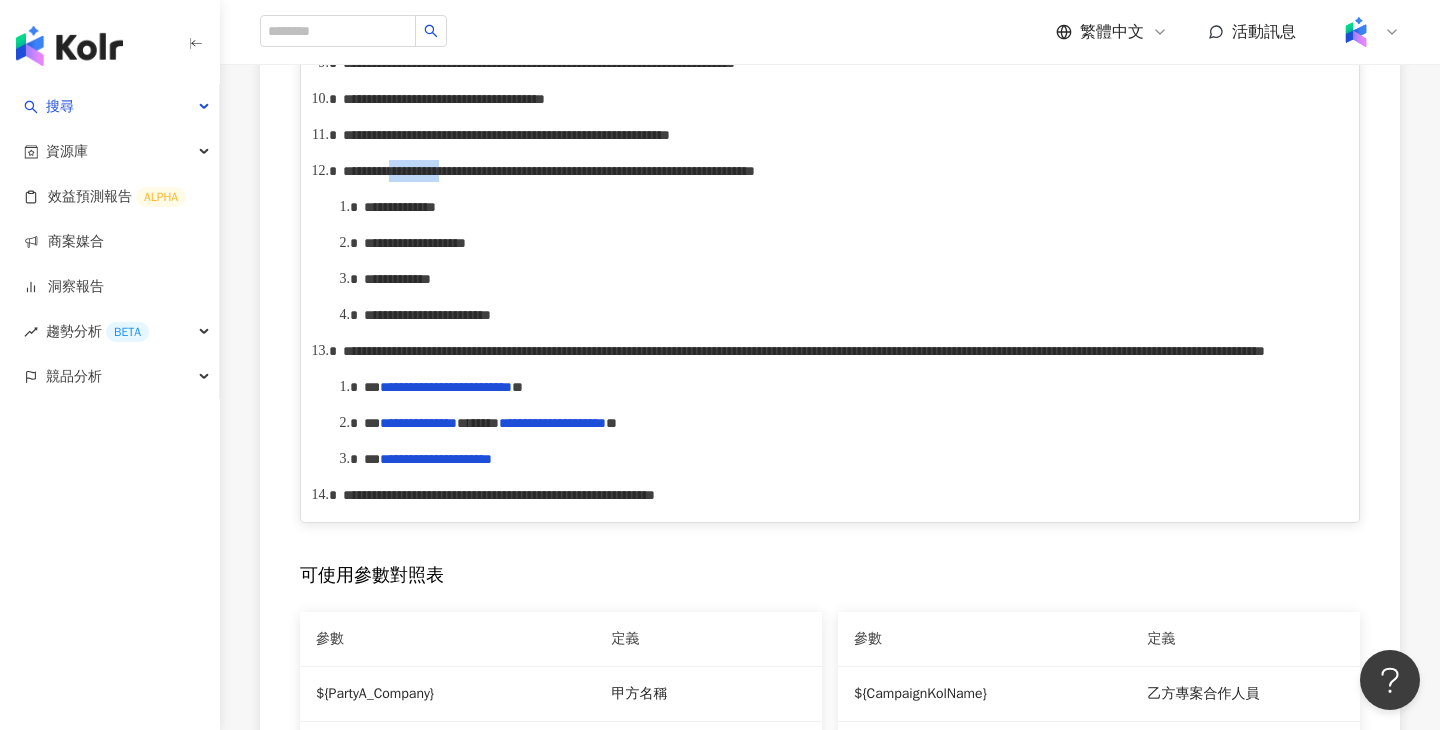 click on "**********" at bounding box center [549, 171] 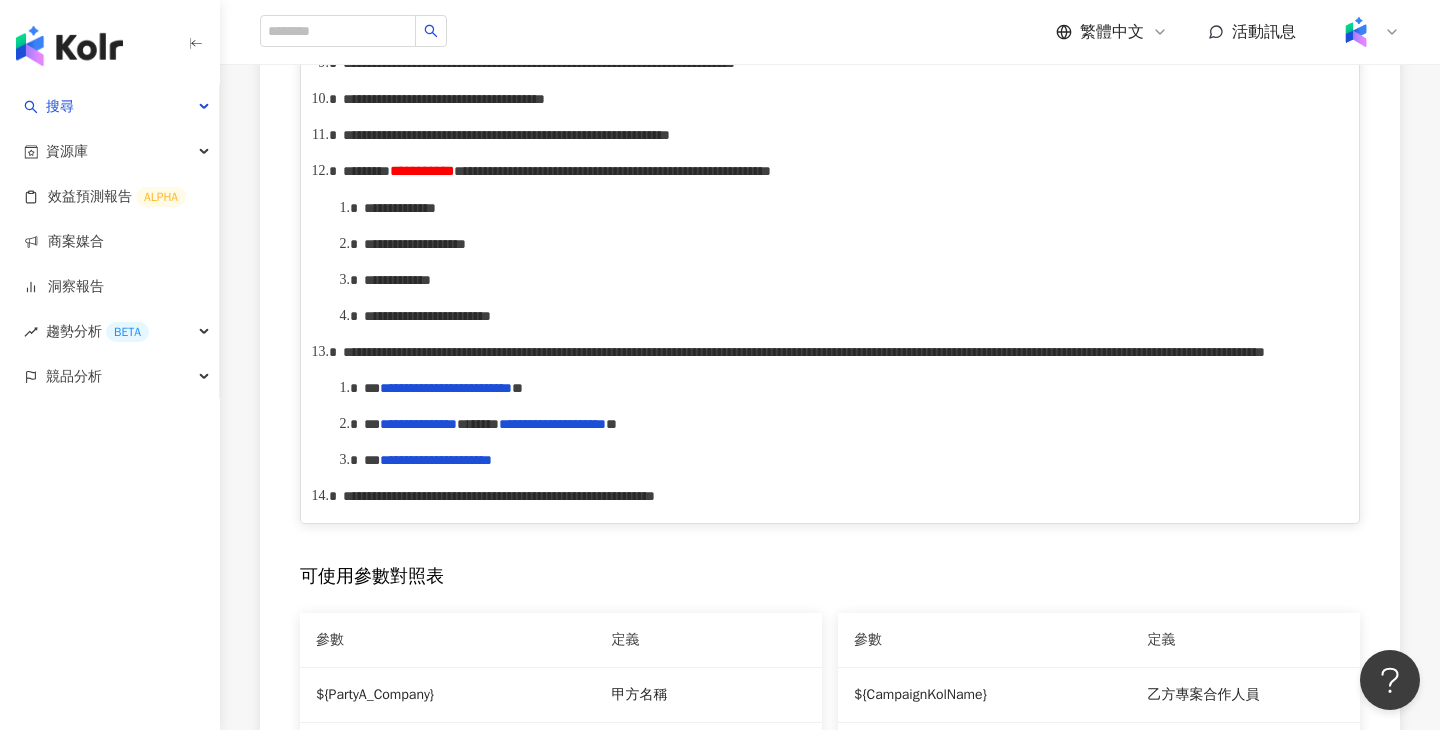 click on "**********" at bounding box center [422, 171] 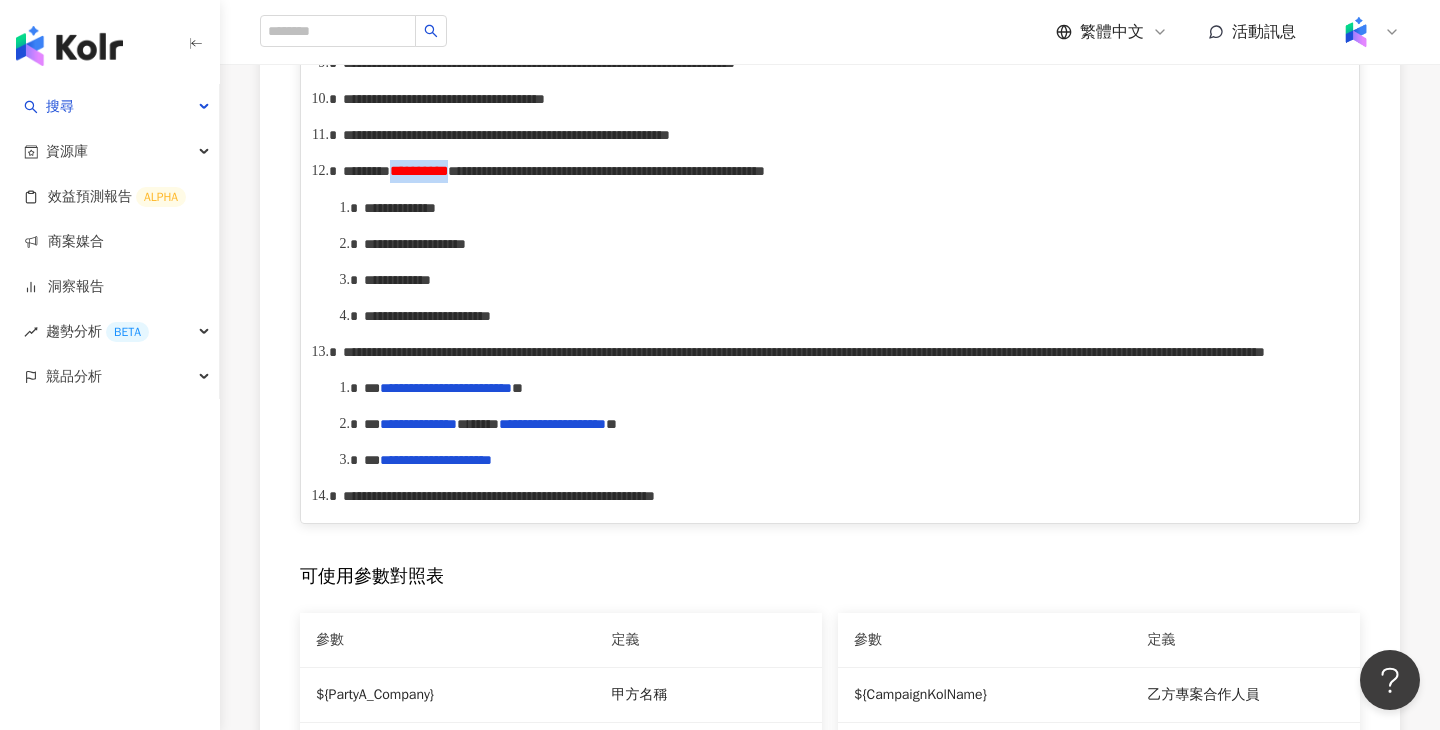drag, startPoint x: 581, startPoint y: 439, endPoint x: 468, endPoint y: 442, distance: 113.03982 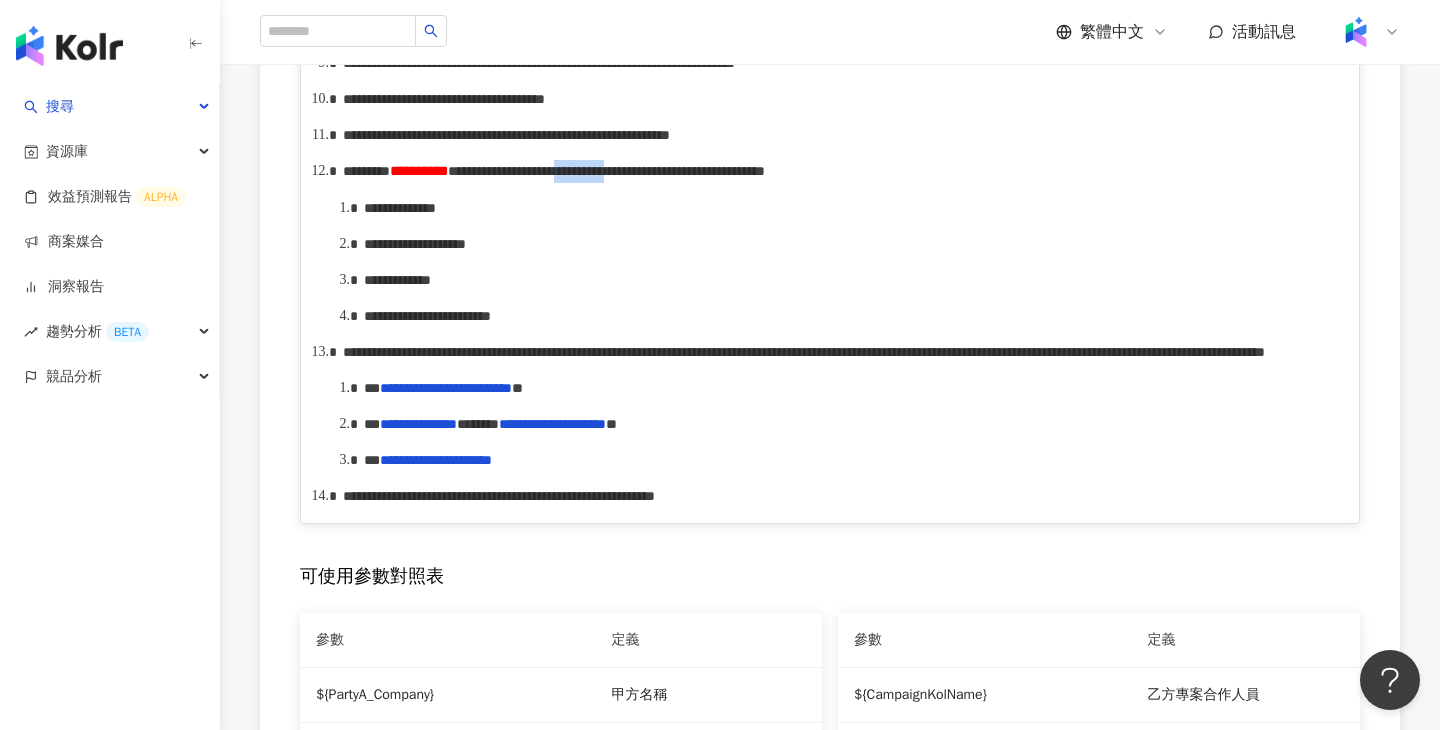 drag, startPoint x: 873, startPoint y: 444, endPoint x: 961, endPoint y: 444, distance: 88 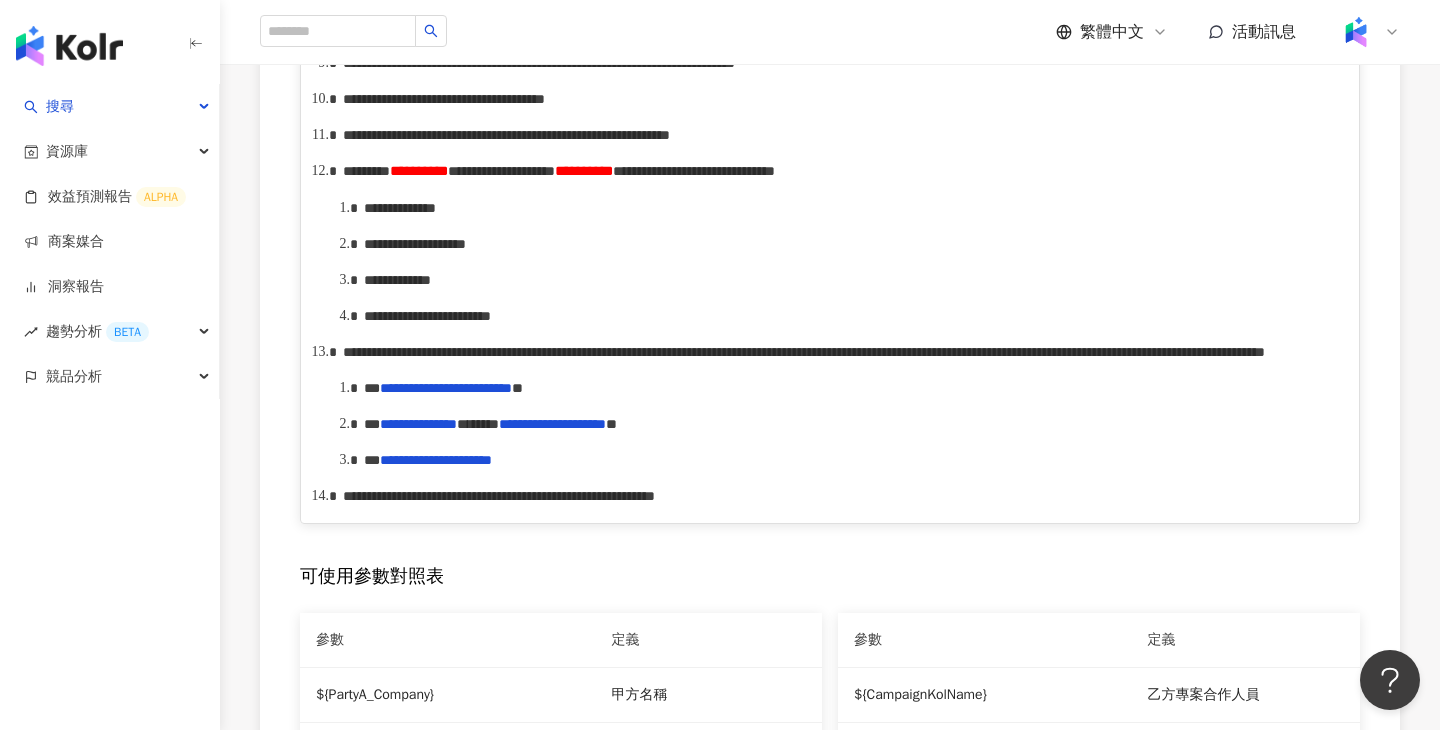 click on "**********" at bounding box center [584, 171] 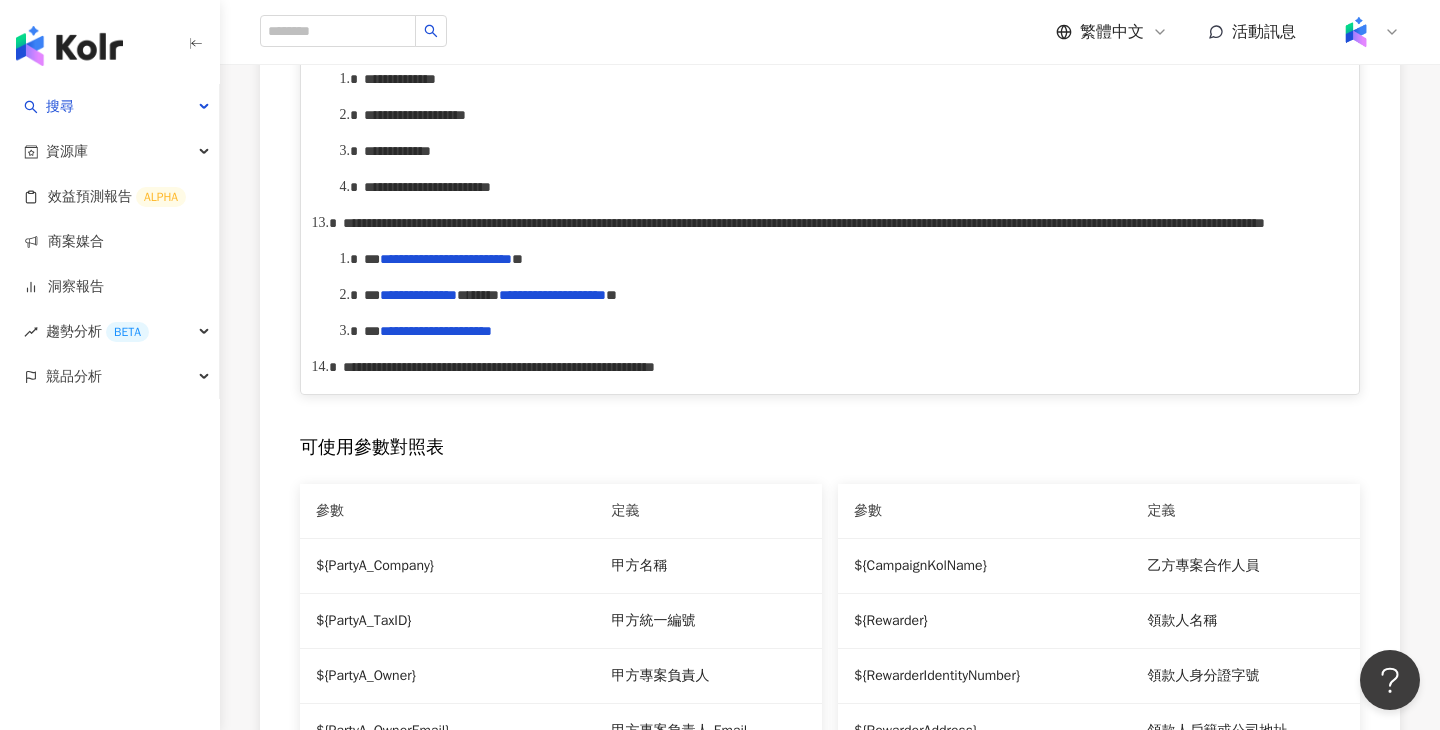scroll, scrollTop: 1888, scrollLeft: 0, axis: vertical 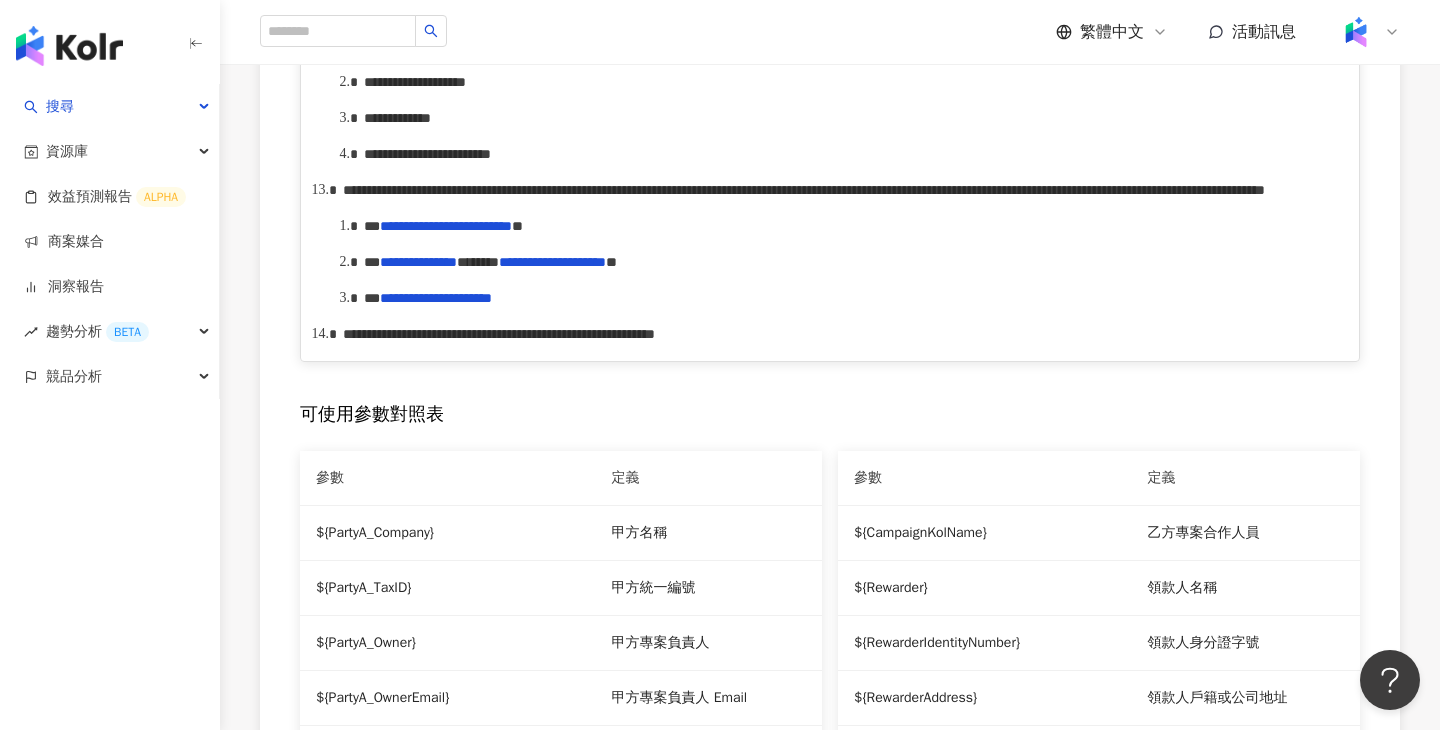 click on "**********" at bounding box center (841, 190) 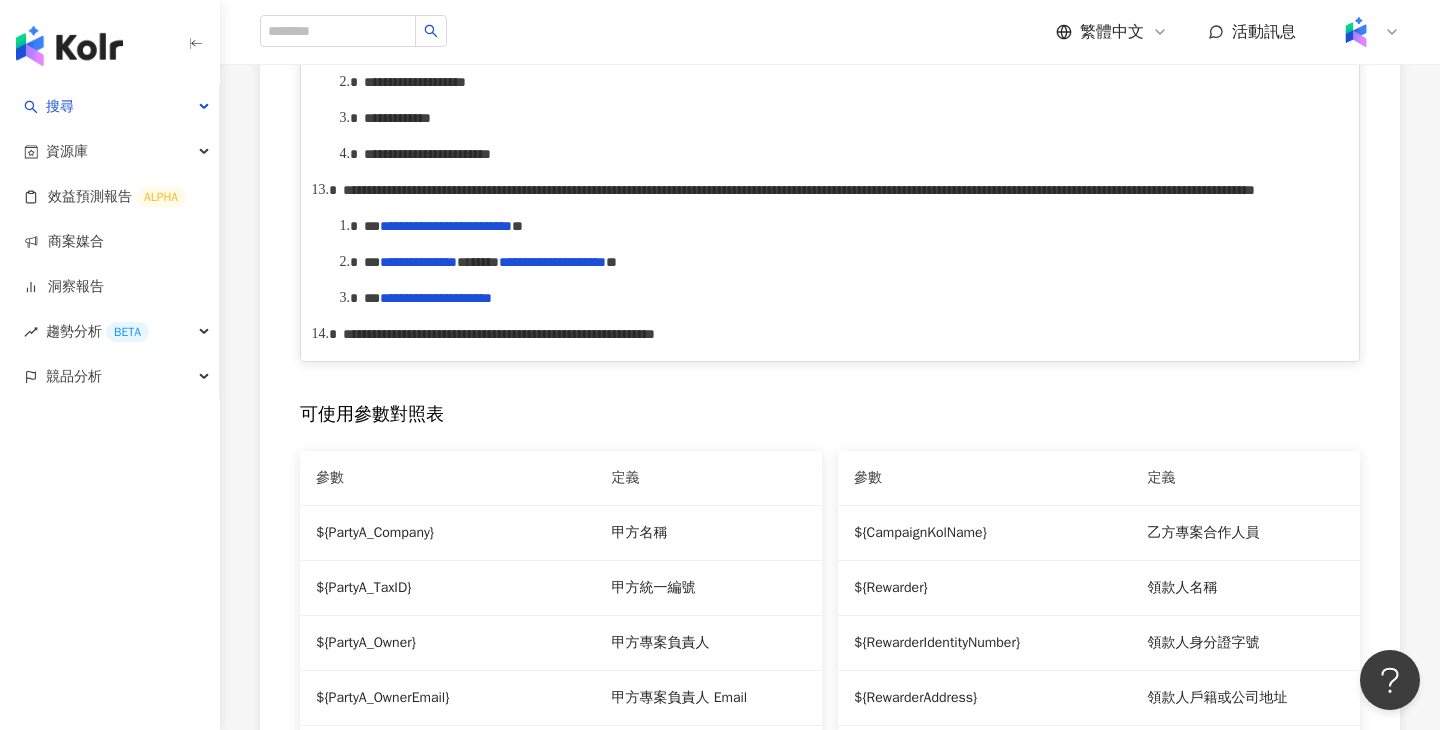 click on "**********" at bounding box center [799, 190] 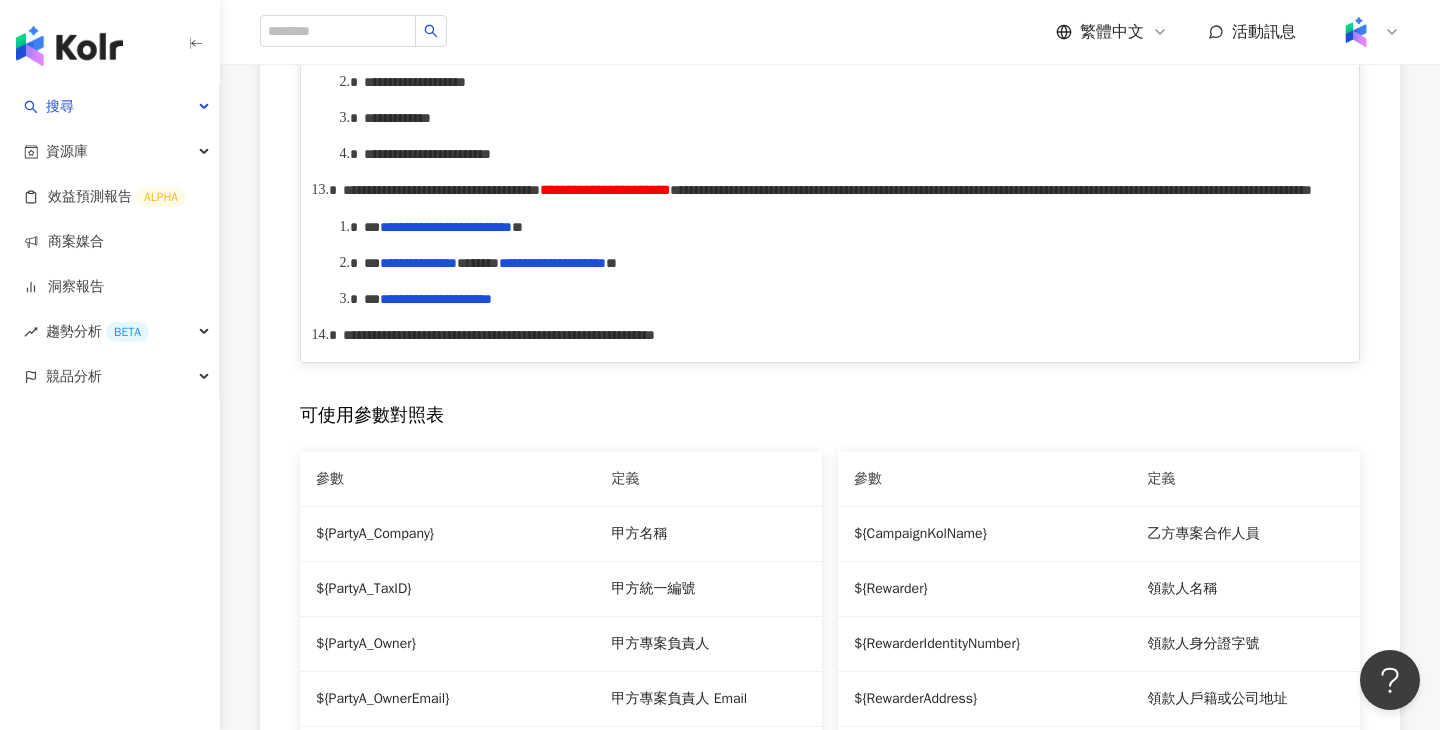 click on "**********" at bounding box center (605, 190) 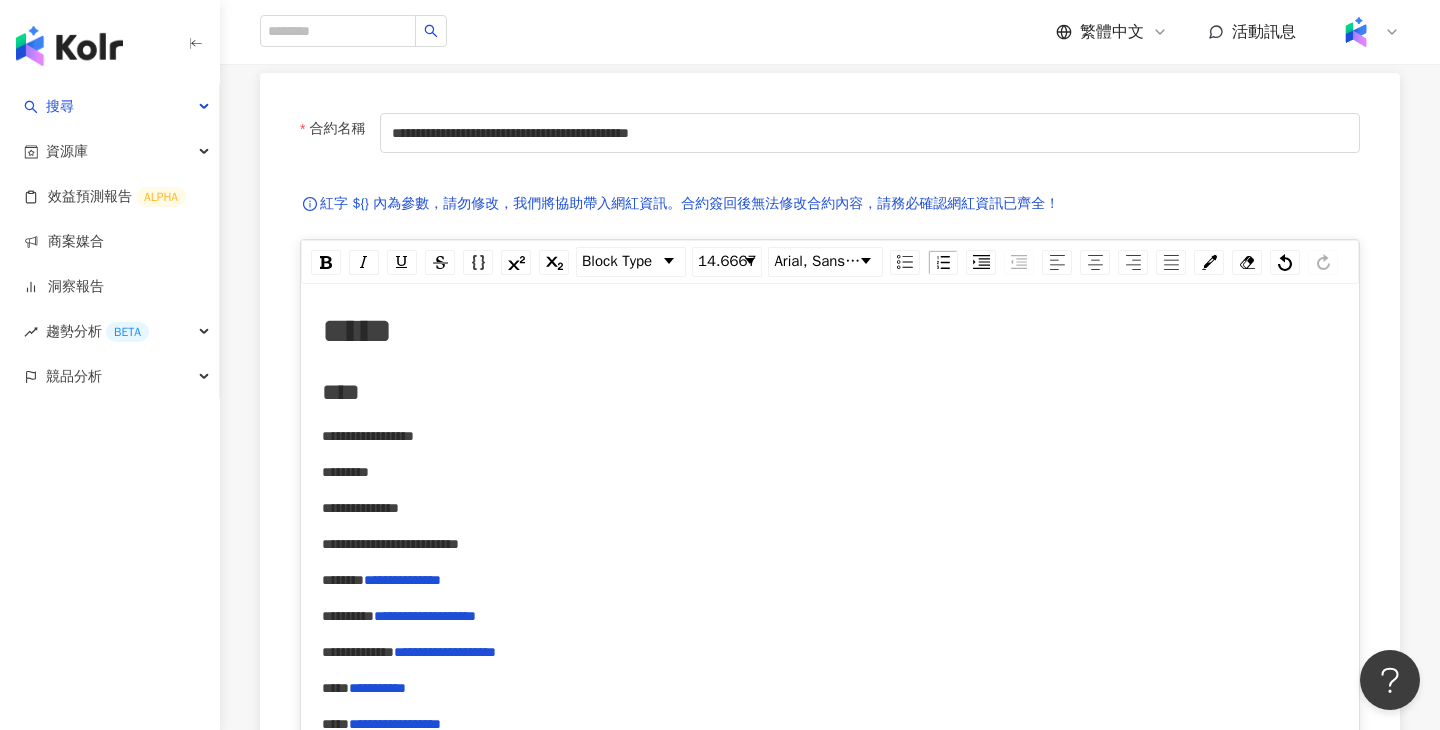 scroll, scrollTop: 0, scrollLeft: 0, axis: both 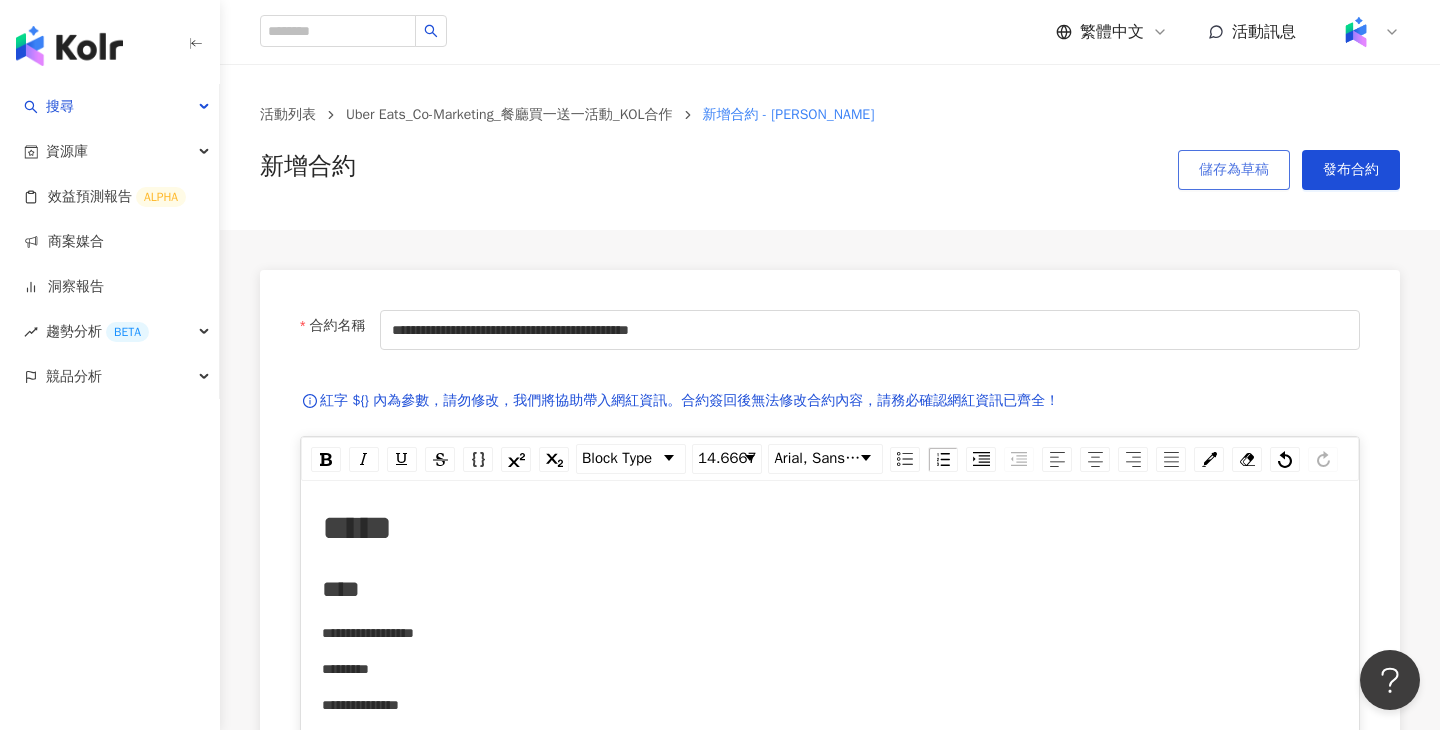 click on "儲存為草稿" at bounding box center (1234, 170) 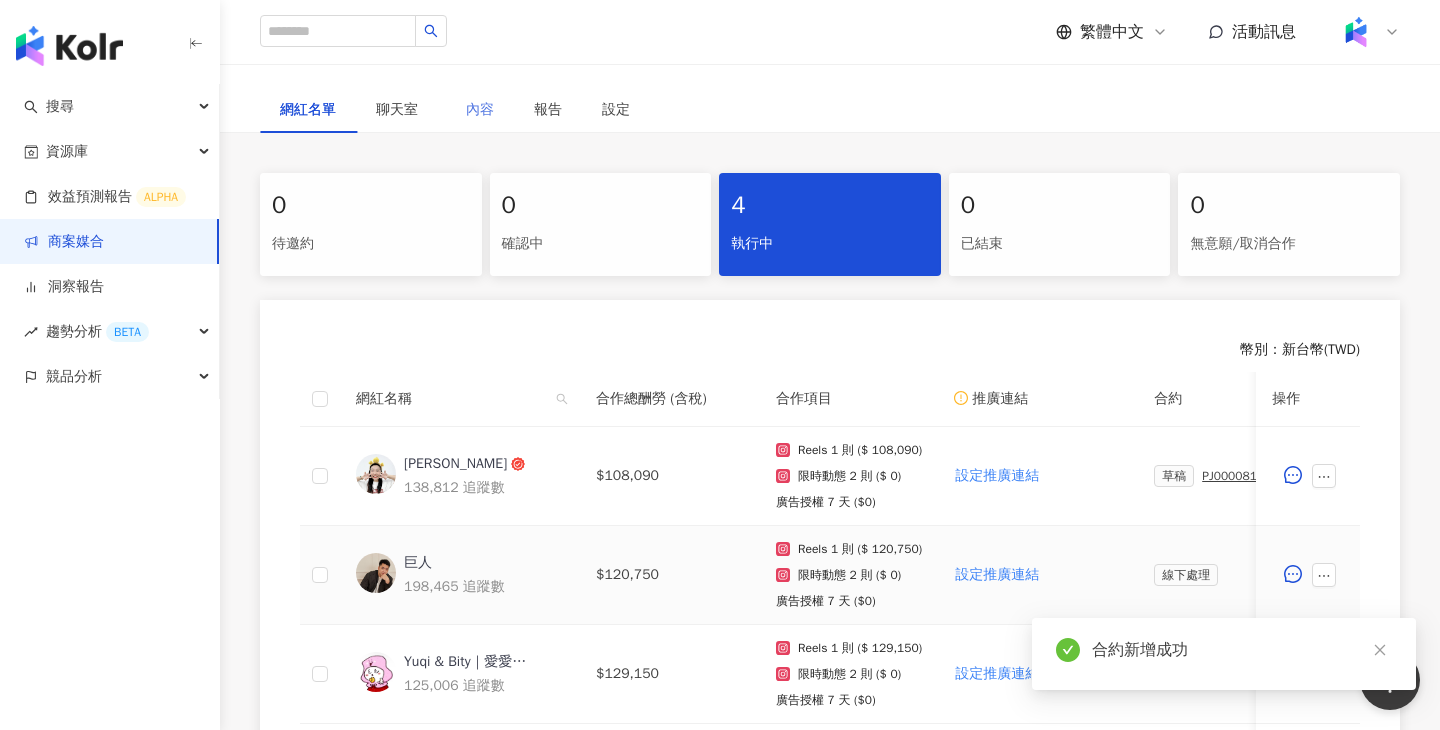 scroll, scrollTop: 444, scrollLeft: 0, axis: vertical 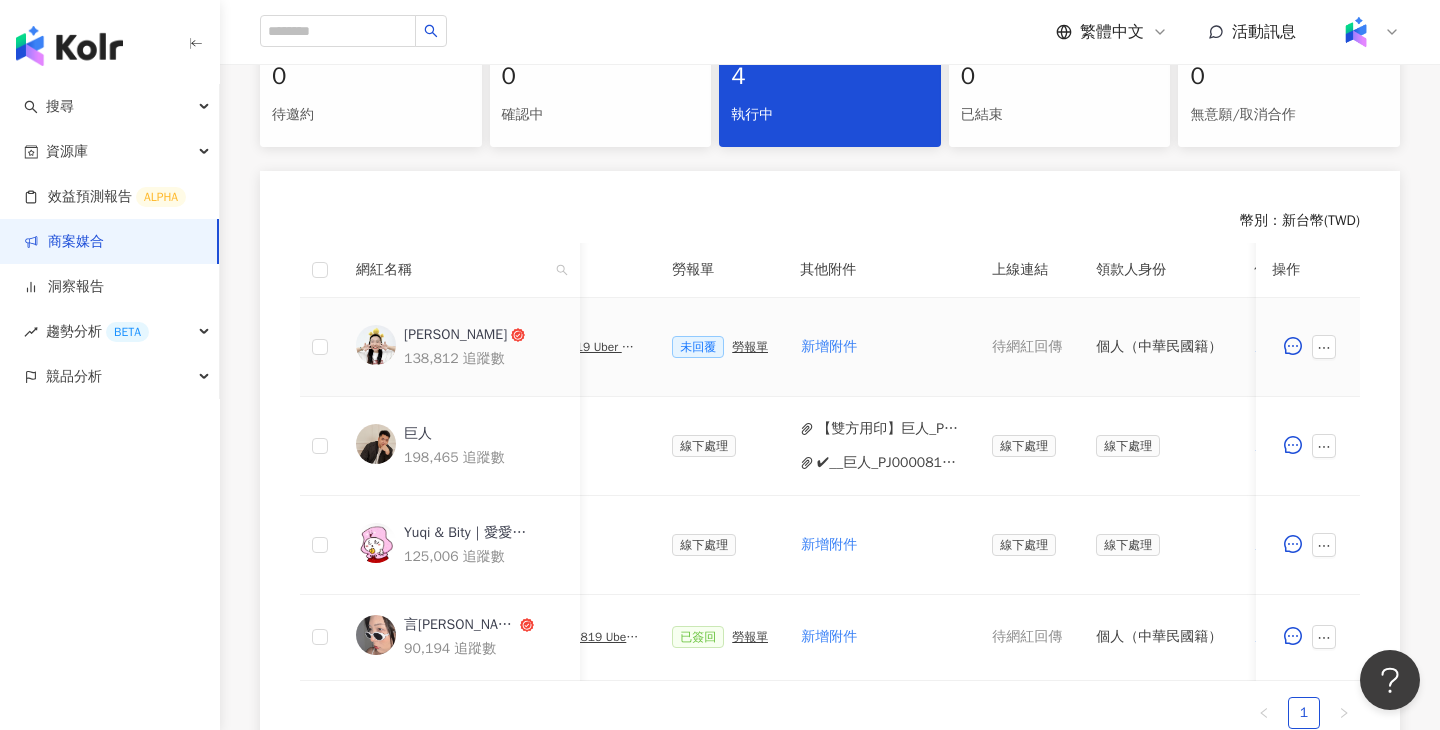 click on "草稿 PJ0000819 Uber Eats_Co-Marketing_餐廳買一送一活動_活動確認單" at bounding box center [560, 347] 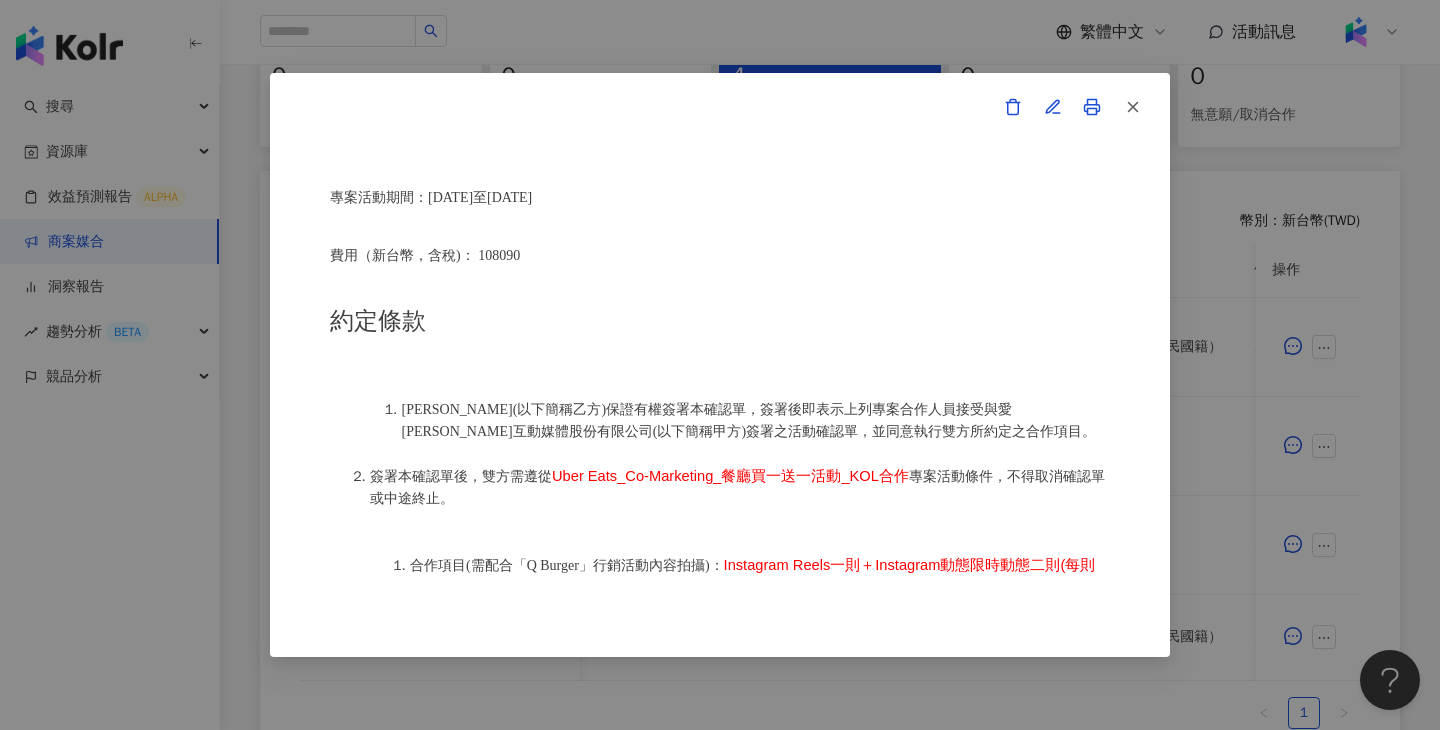 scroll, scrollTop: 715, scrollLeft: 0, axis: vertical 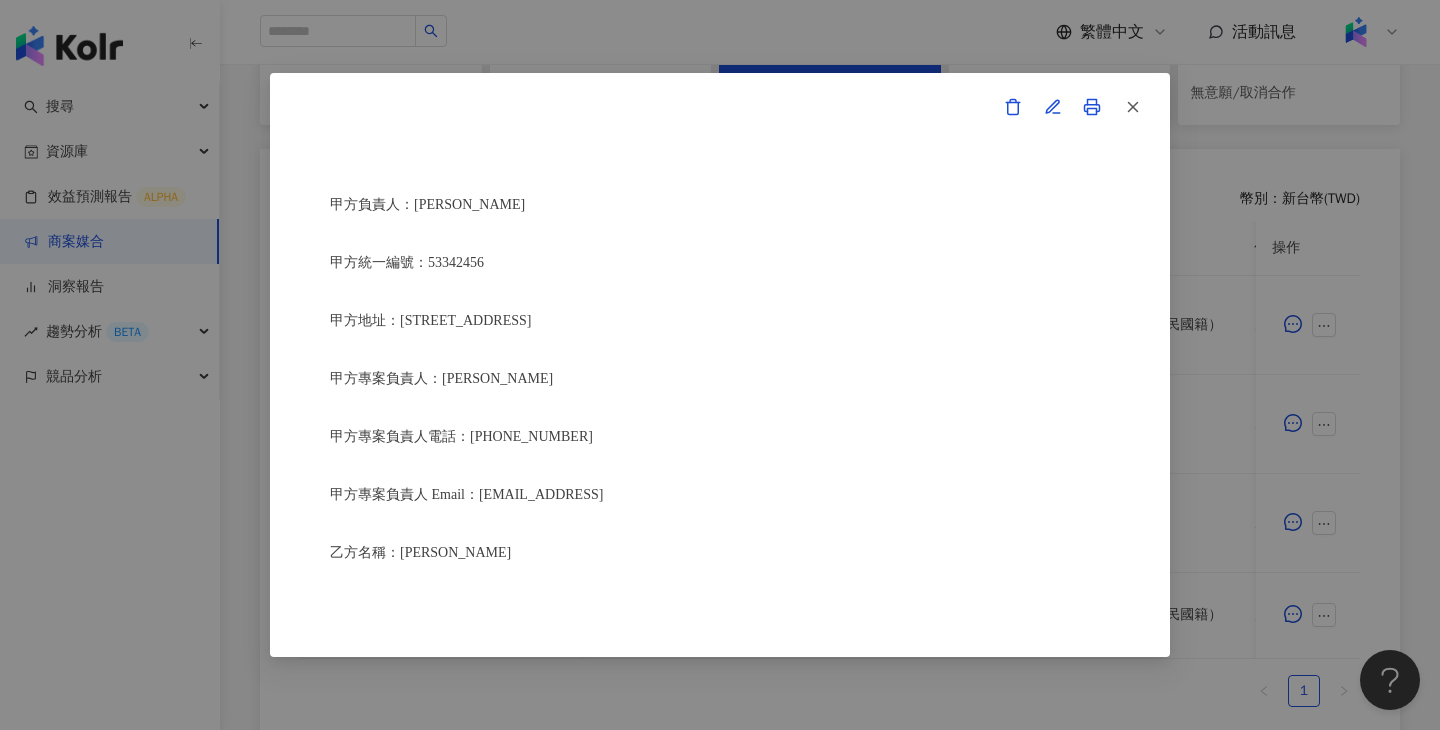 click on "活動確認單
約定雙方
甲方名稱：愛卡拉互動媒體股份有限公司
甲方負責人：程世嘉
甲方統一編號：53342456
甲方地址：104 台北市中山區南京東路二段167號8樓
甲方專案負責人：鄭采妮
甲方專案負責人電話：02 8768 1110
甲方專案負責人 Email：isla.cheng@ikala.ai
乙方名稱：王靖雯
乙方地址：彰化縣員林鎮三橋里12鄰建國路150巷7號
乙方統一編號/身分證字號：F229307737
專案活動期間：2025年07月25日至2025年09月04日
費用（新台幣，含稅)： 108090
約定條款
王靖雯(以下簡稱乙方)保證有權簽署本確認單，簽署後即表示上列專案合作人員接受與愛卡拉互動媒體股份有限公司(以下簡稱甲方)簽署之活動確認單，並同意執行雙方所約定之合作項目。
簽署本確認單後，雙方需遵從 Uber Eats_Co-Marketing_餐廳買一送一活動_KOL合作
執行時間：
乙方於 雙方協議之日期前" at bounding box center (720, 365) 